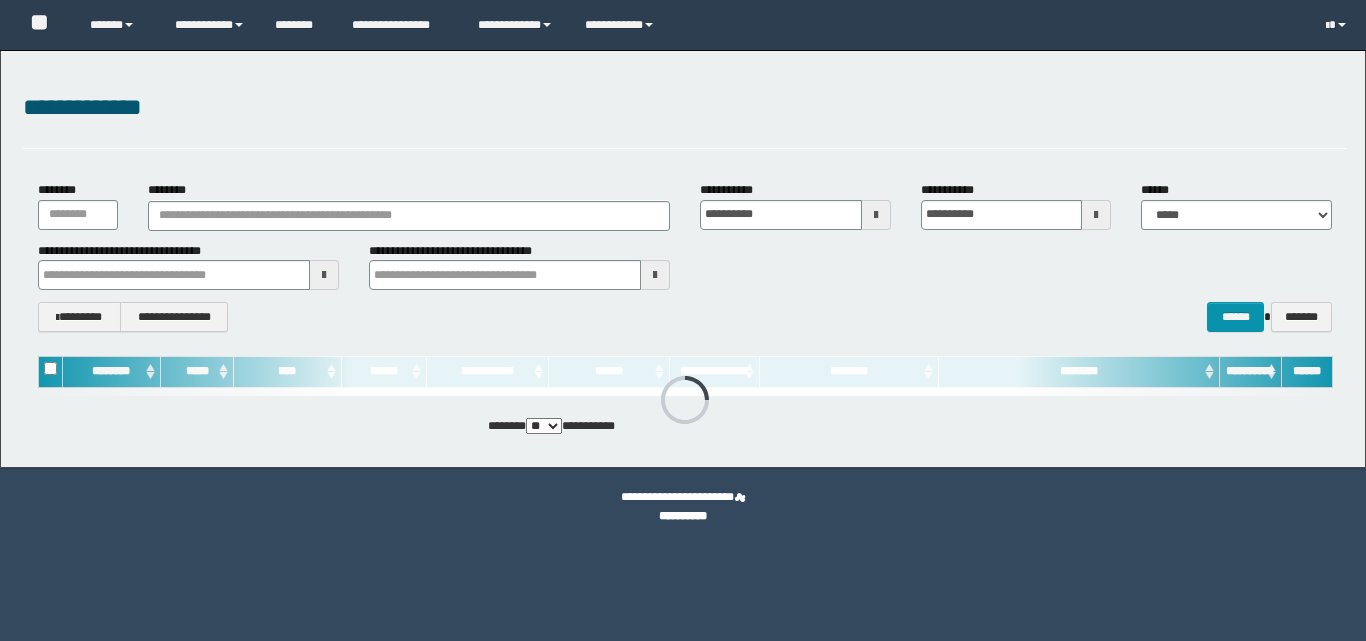 scroll, scrollTop: 0, scrollLeft: 0, axis: both 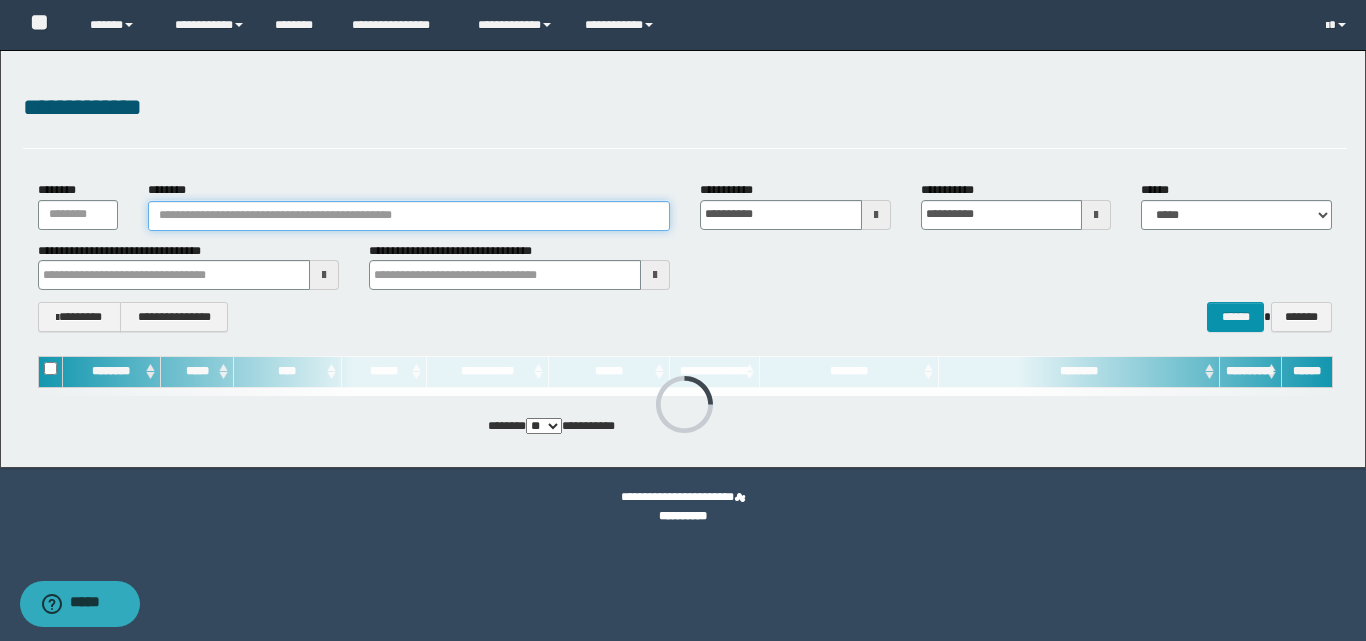 click on "********" at bounding box center (409, 216) 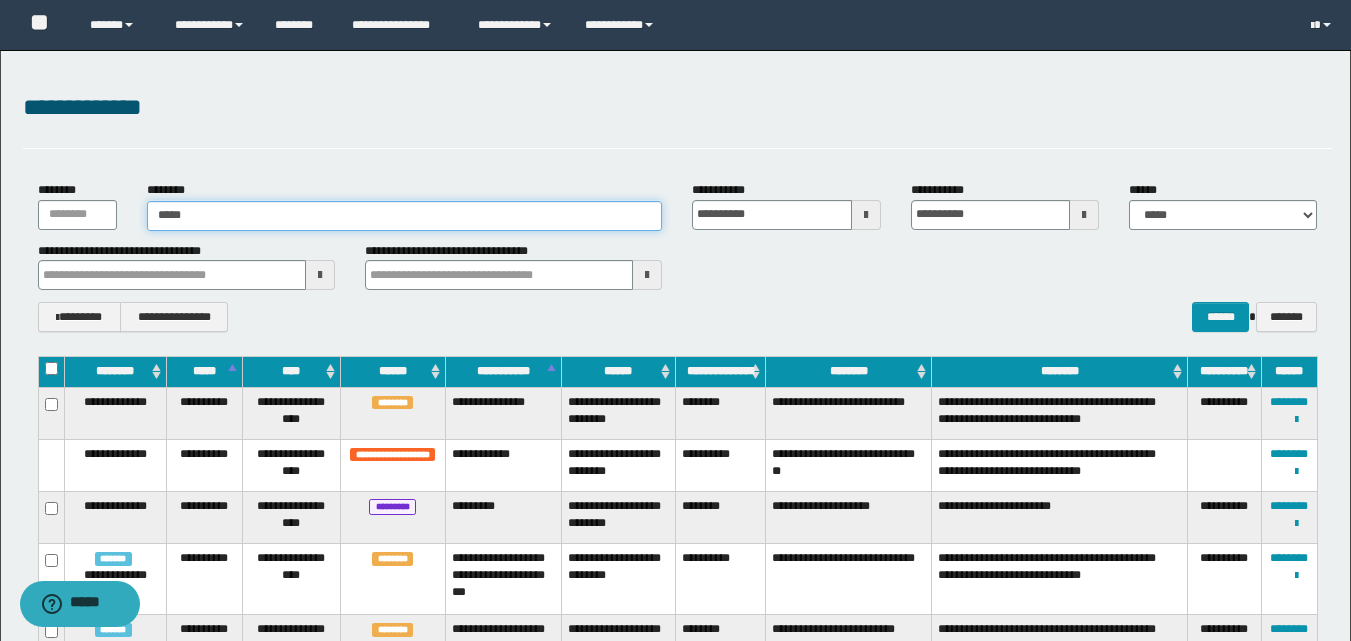 type on "******" 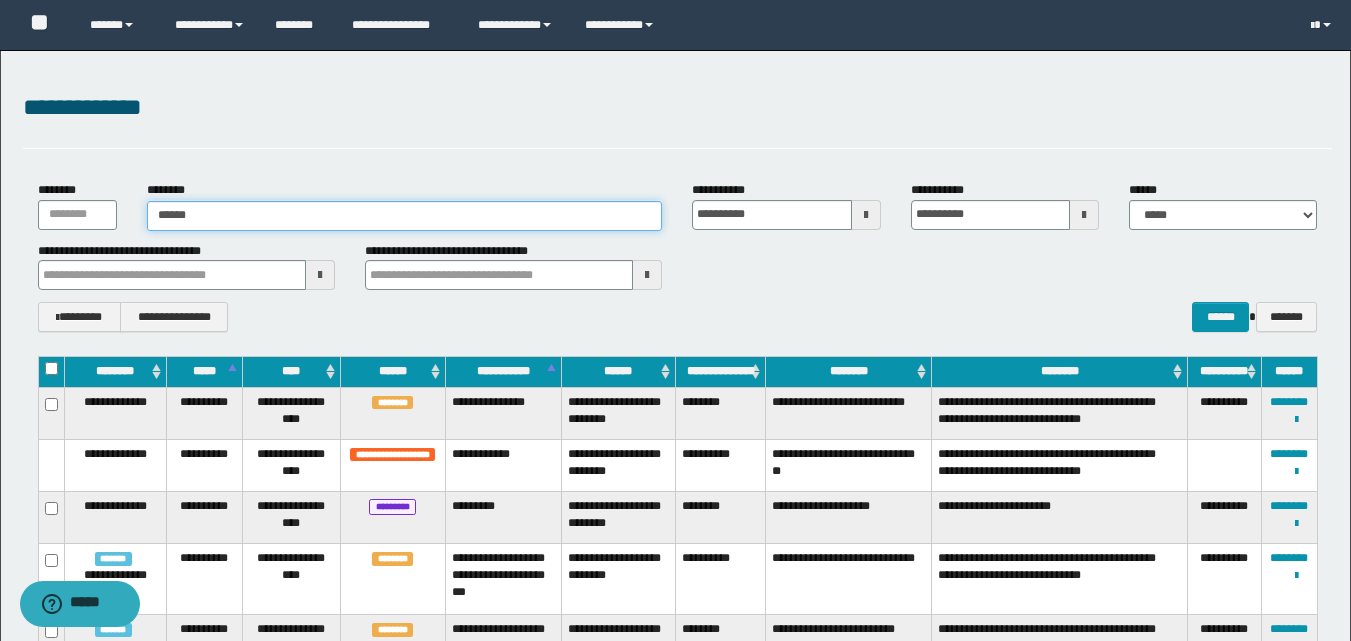type on "******" 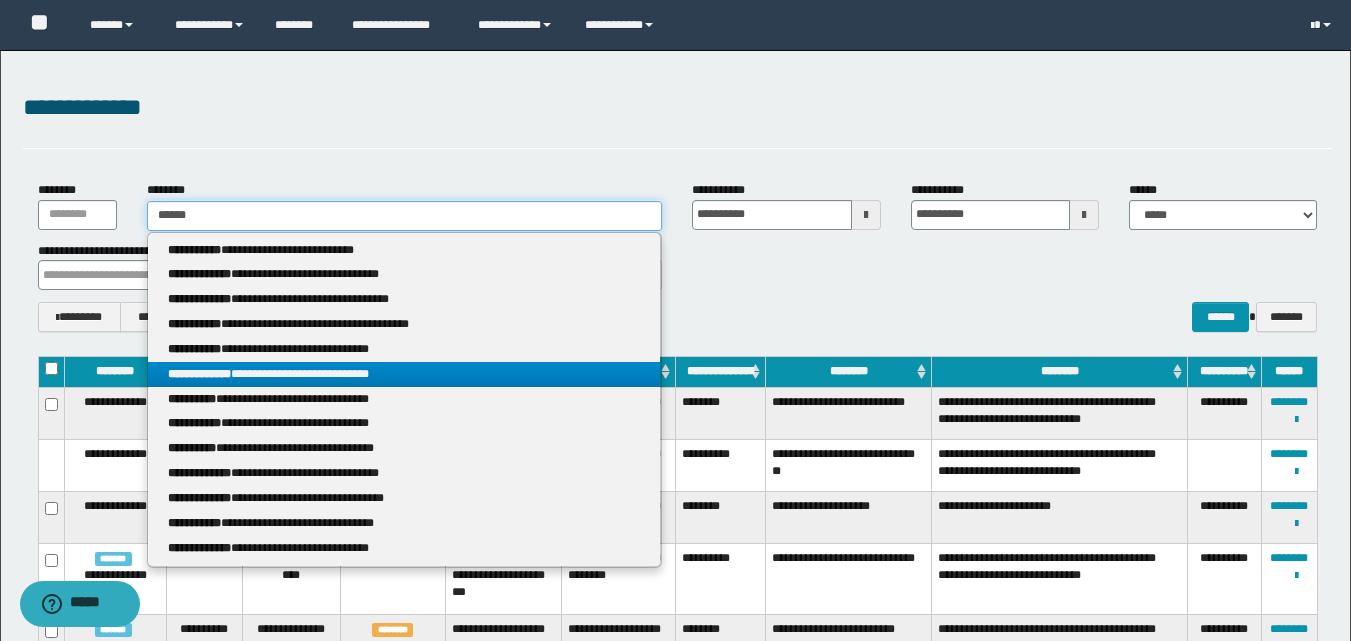 type on "******" 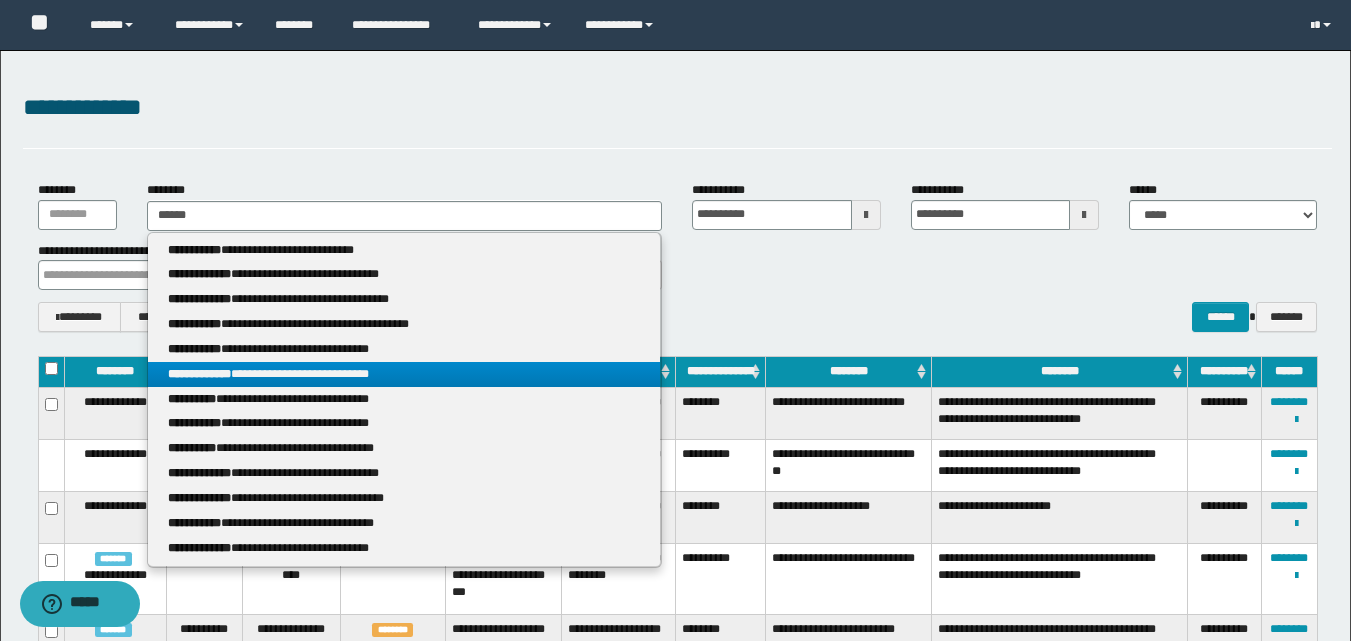 click on "**********" at bounding box center (404, 374) 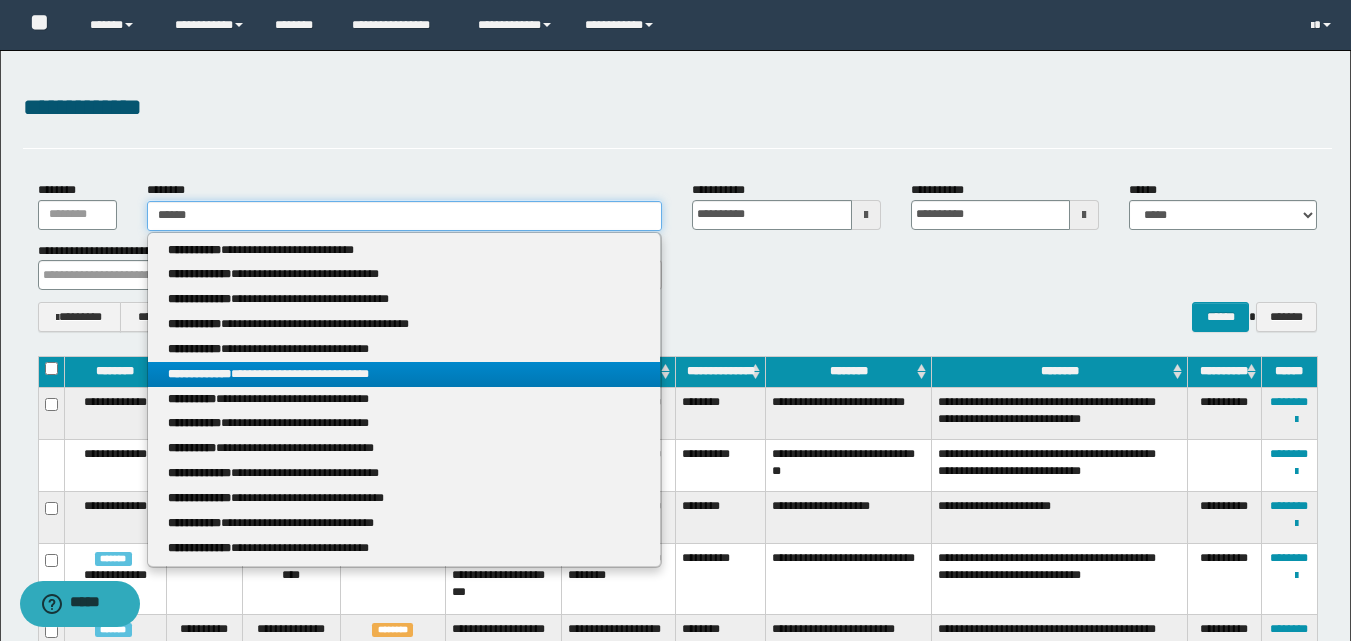 type 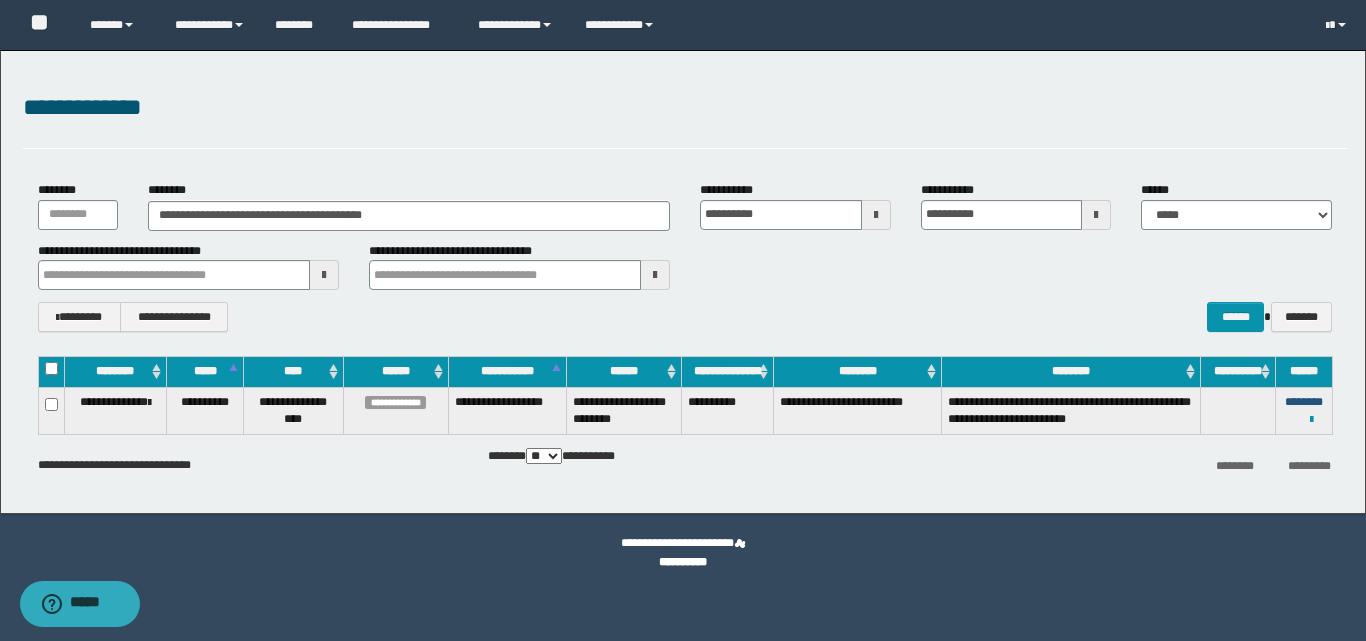 click on "********" at bounding box center [1304, 402] 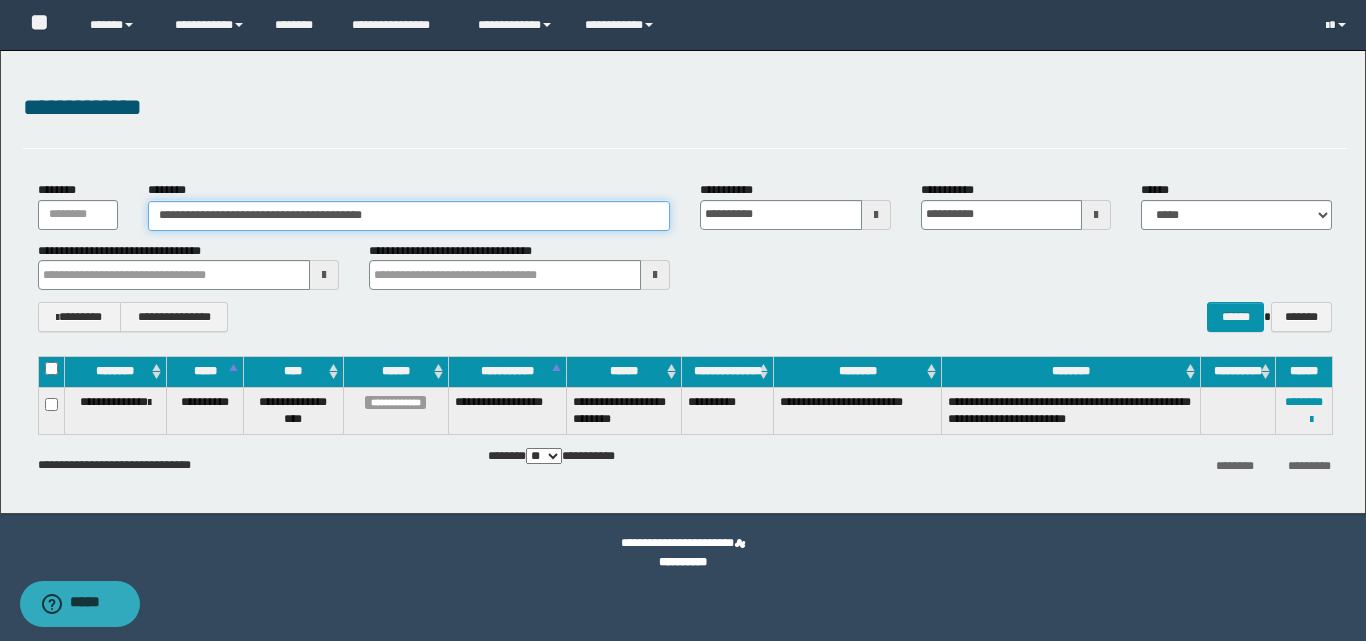 drag, startPoint x: 458, startPoint y: 223, endPoint x: 107, endPoint y: 225, distance: 351.0057 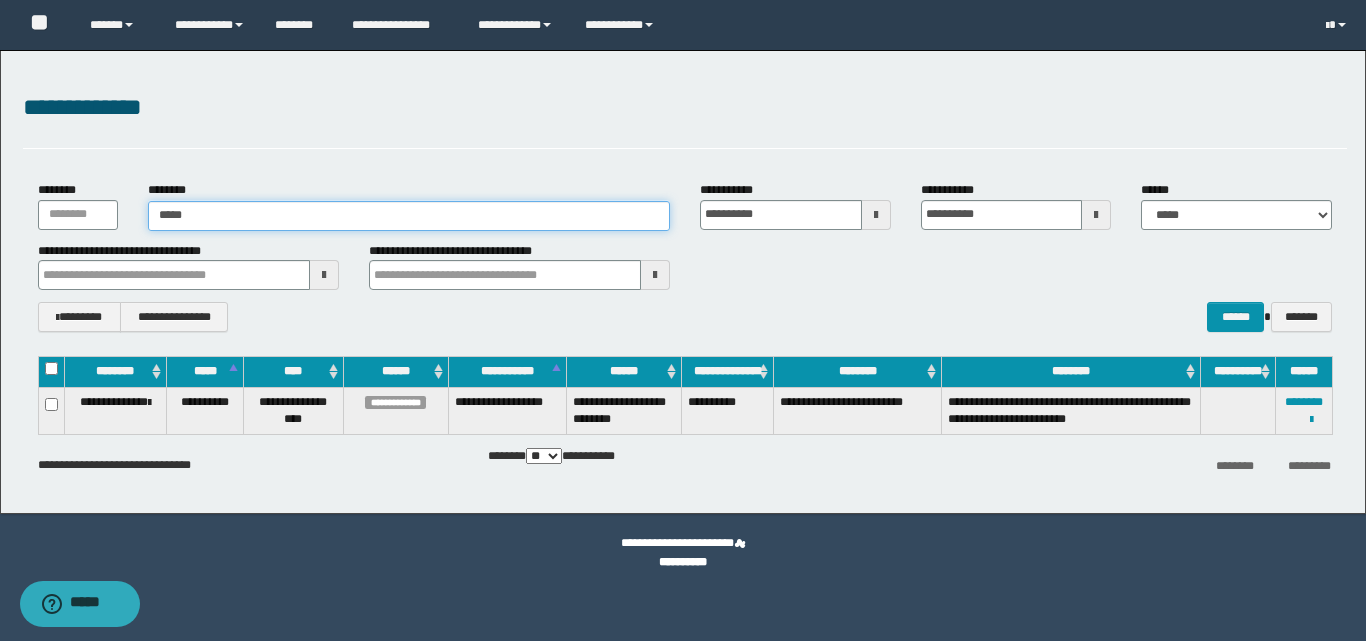 type on "******" 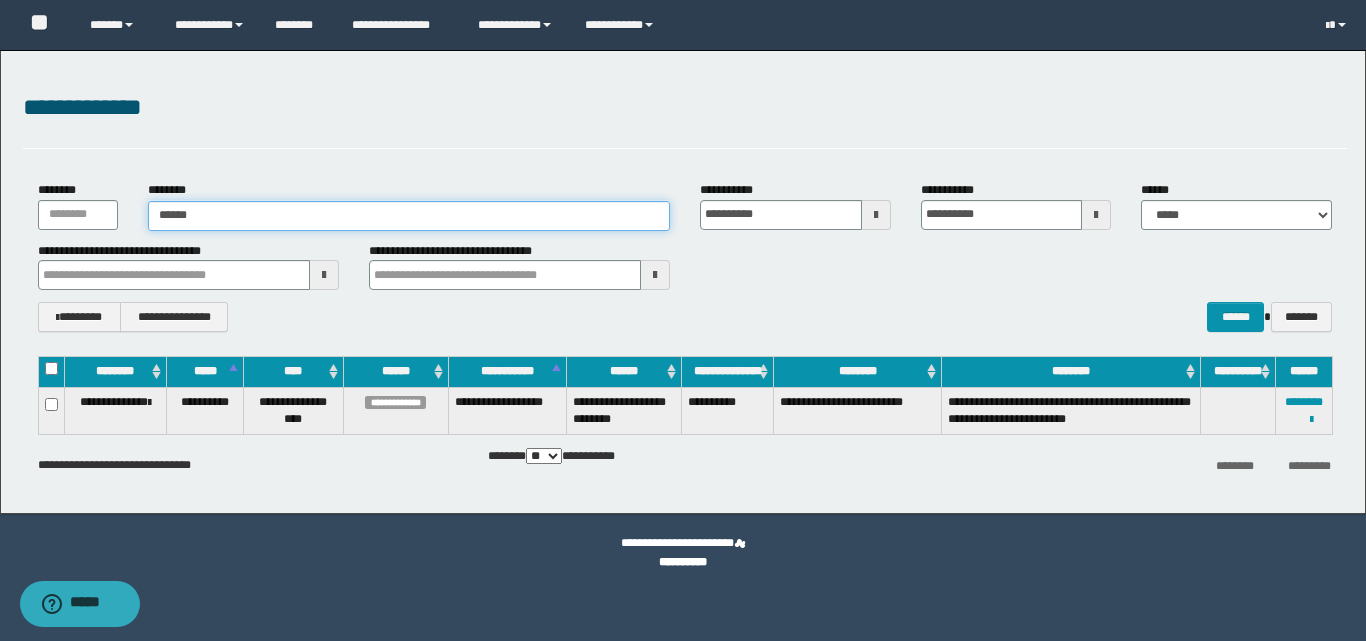 click on "******" at bounding box center (409, 216) 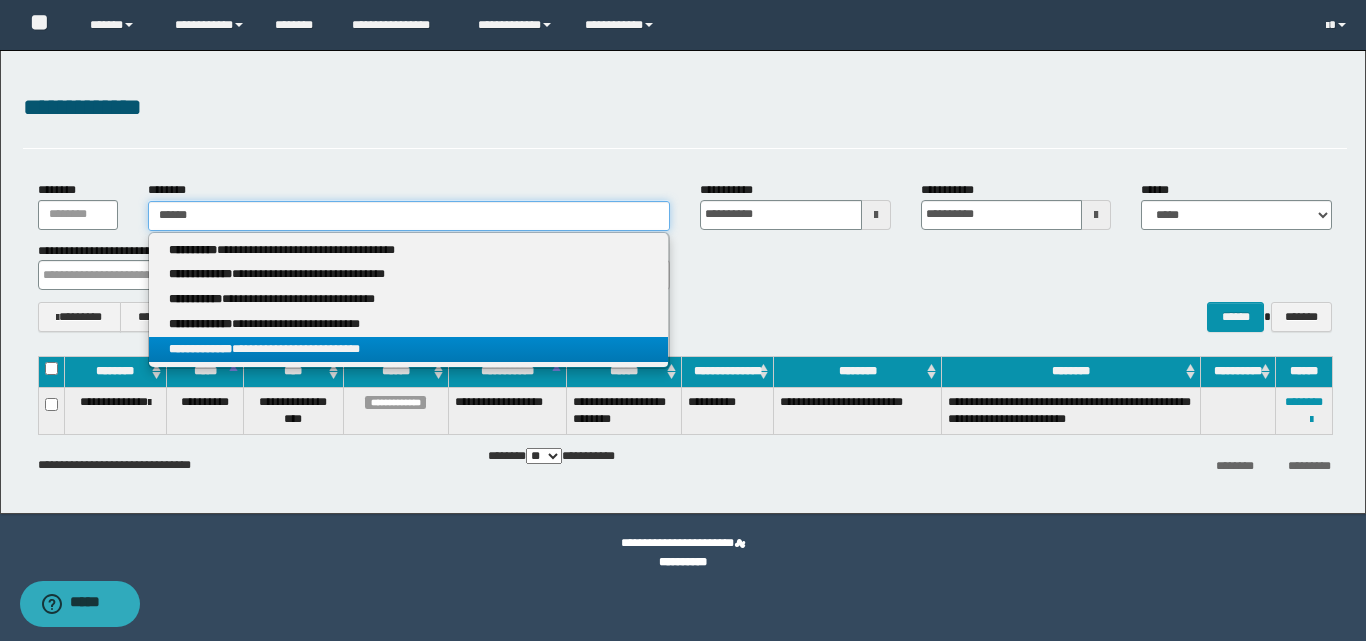 type on "******" 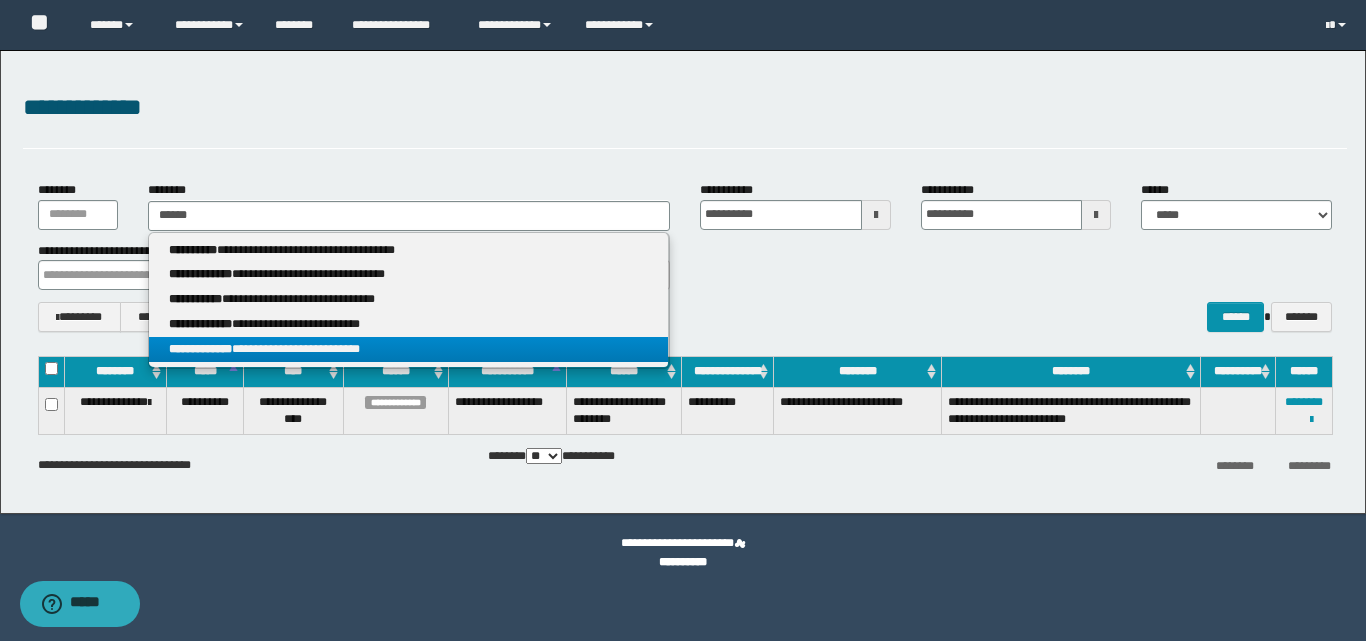 click on "**********" at bounding box center [408, 349] 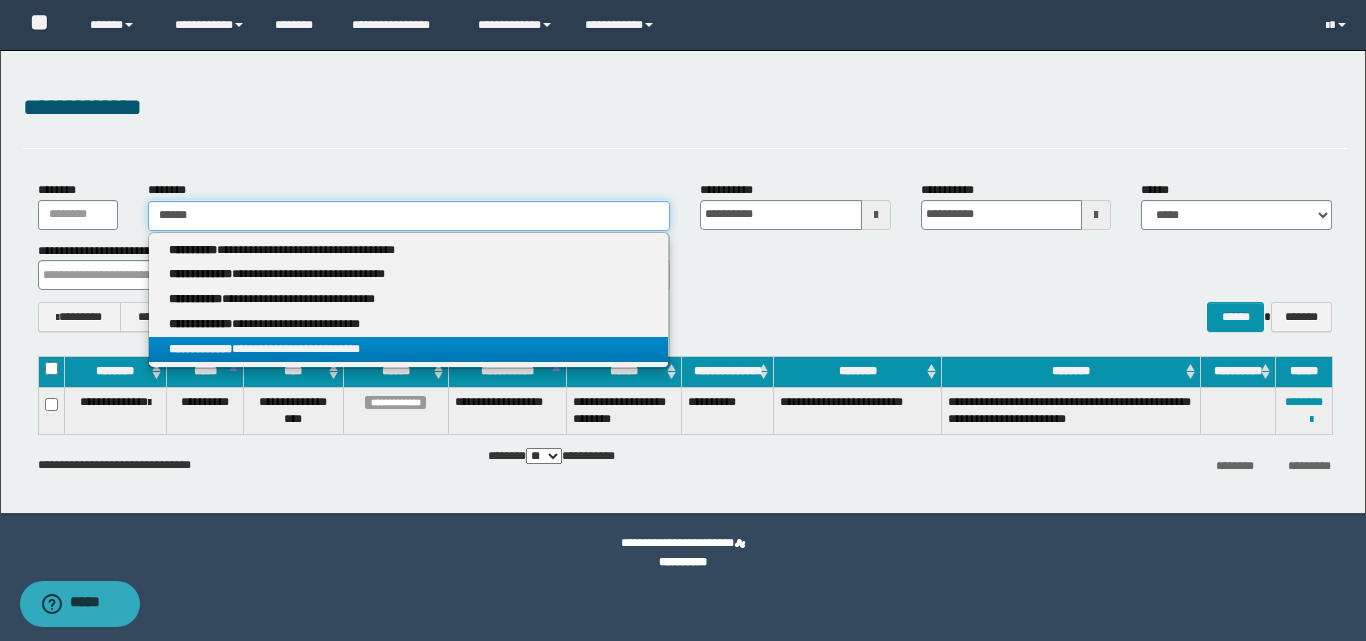 type 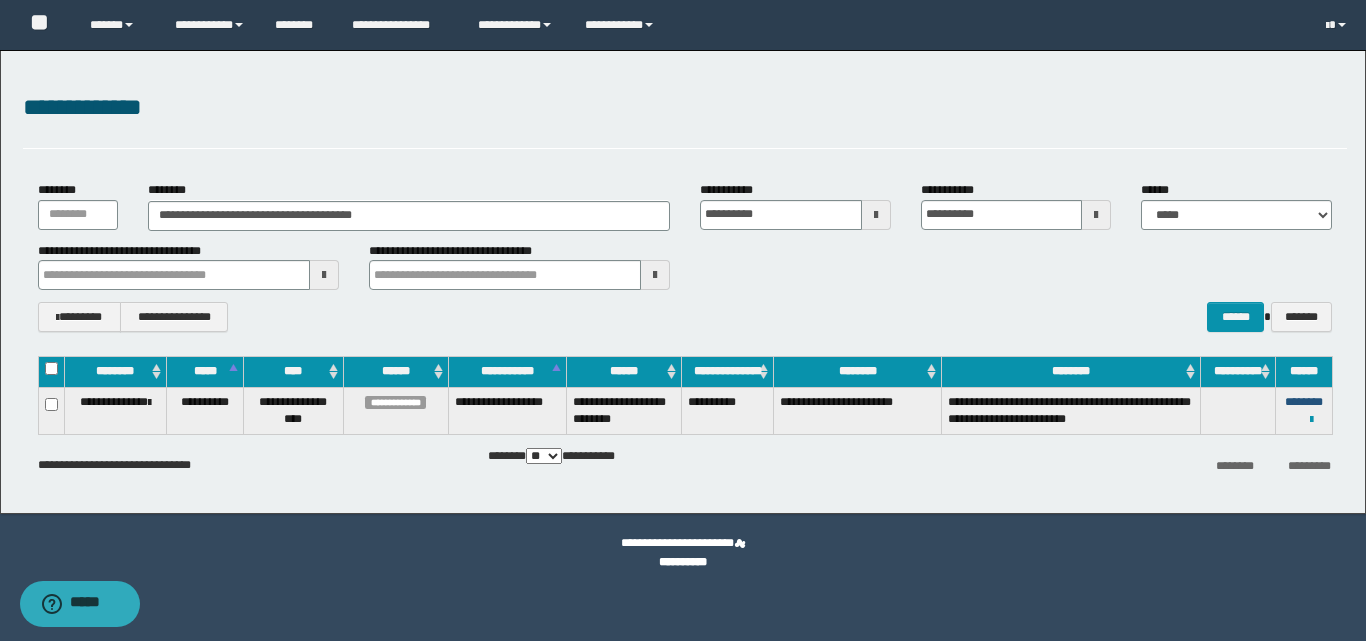 click on "********" at bounding box center (1304, 402) 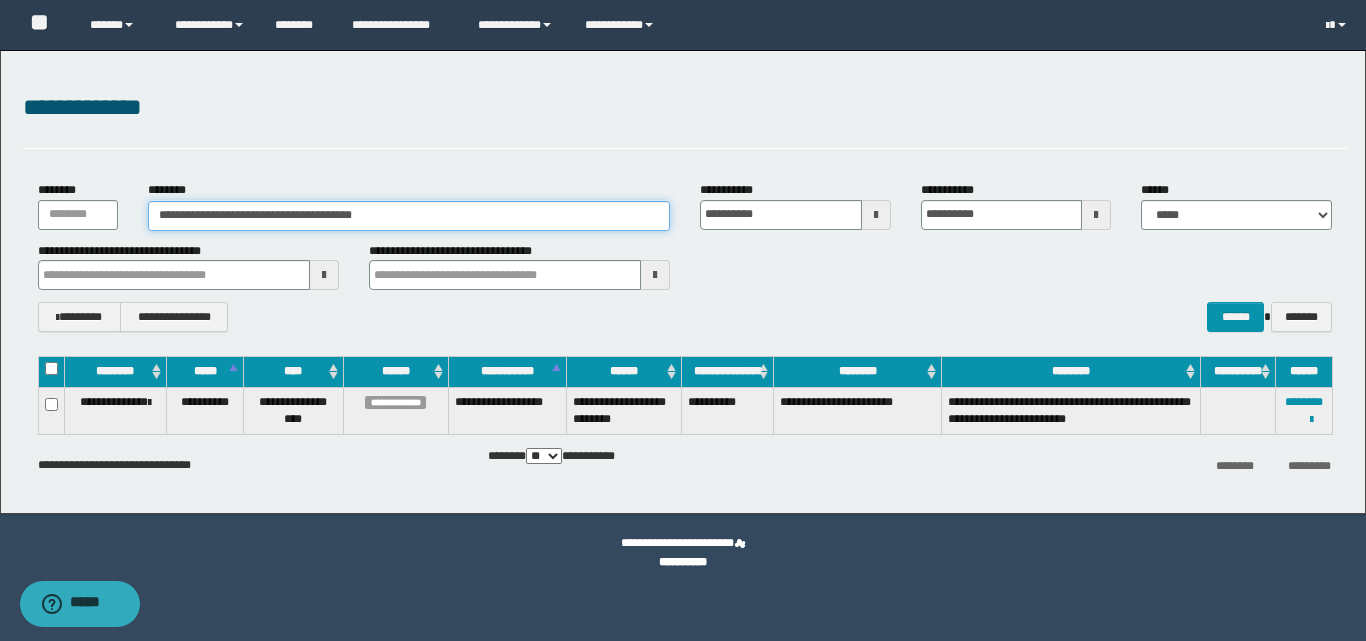 drag, startPoint x: 466, startPoint y: 224, endPoint x: 149, endPoint y: 224, distance: 317 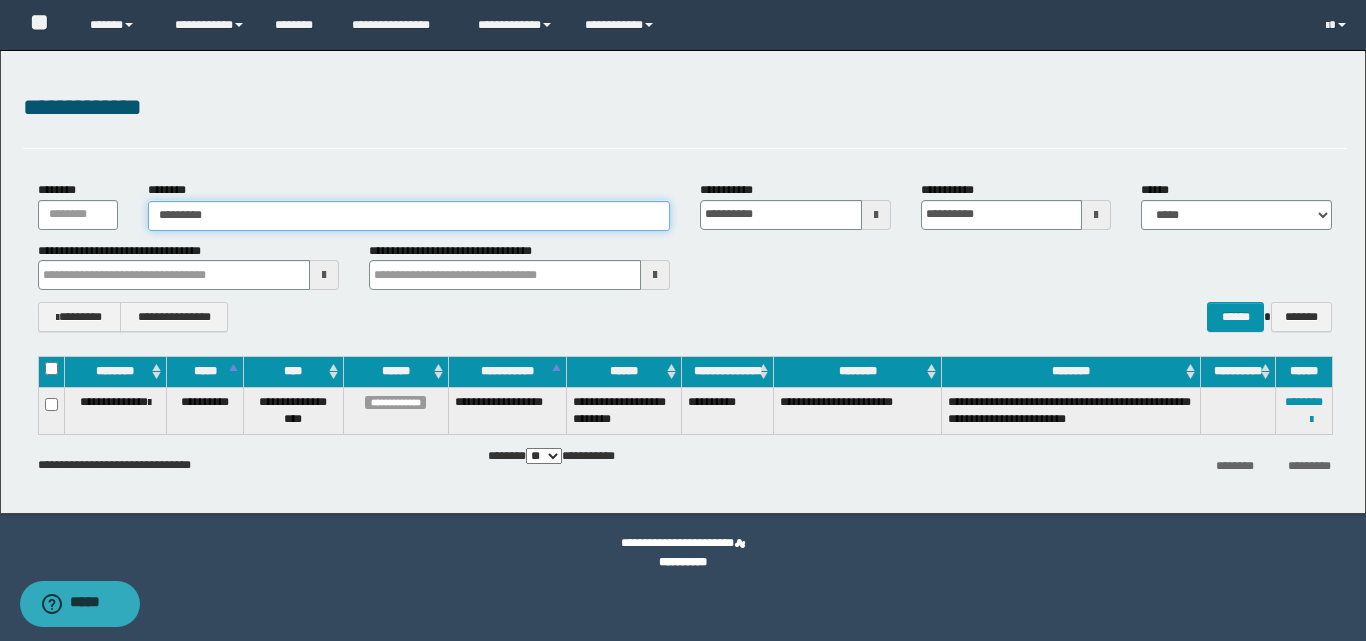 type on "**********" 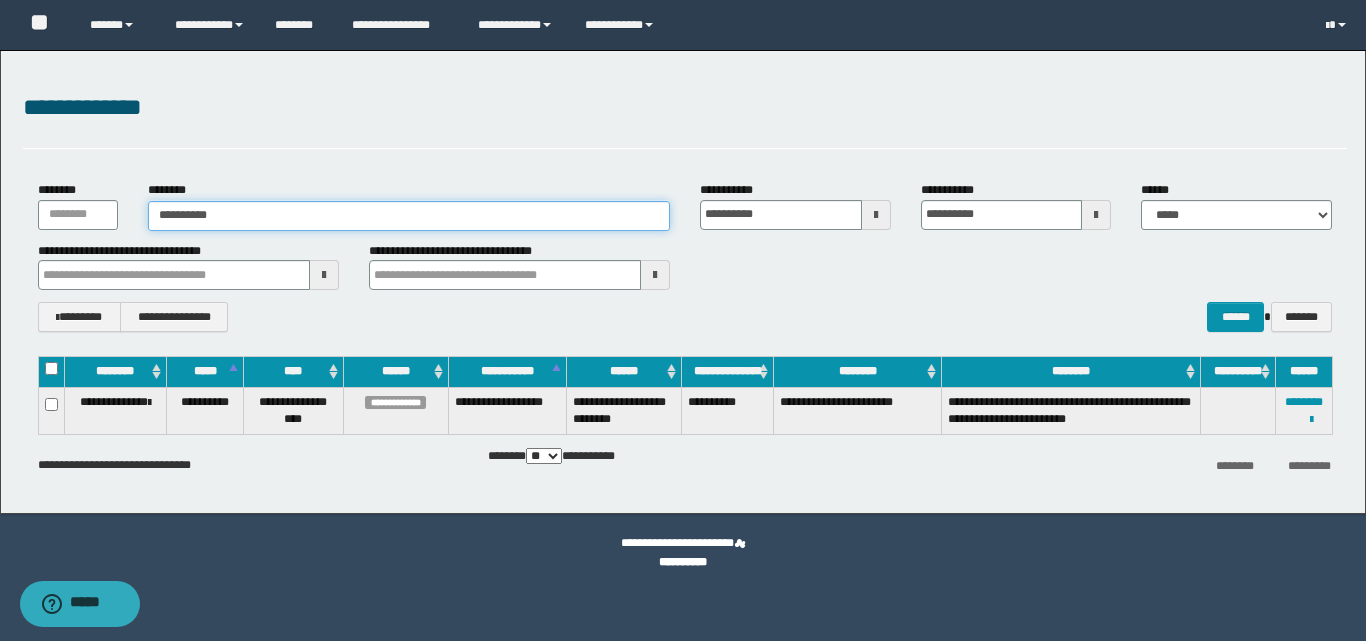 type on "**********" 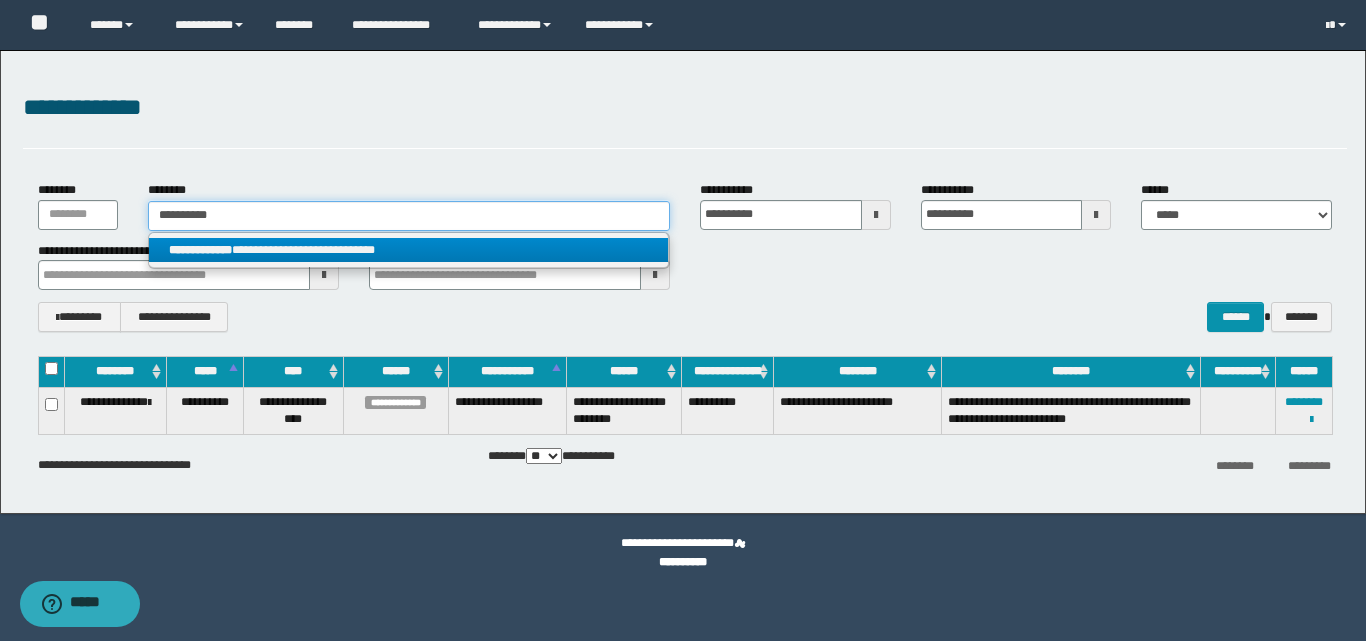 type on "**********" 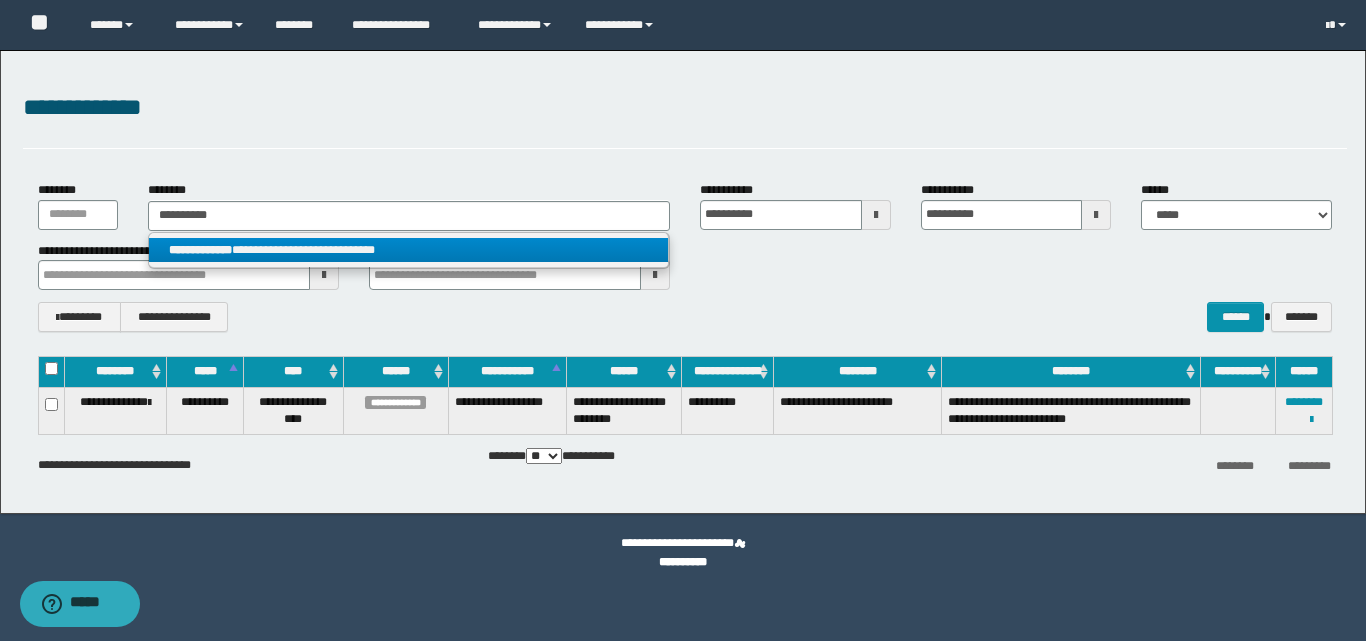 click on "**********" at bounding box center [408, 250] 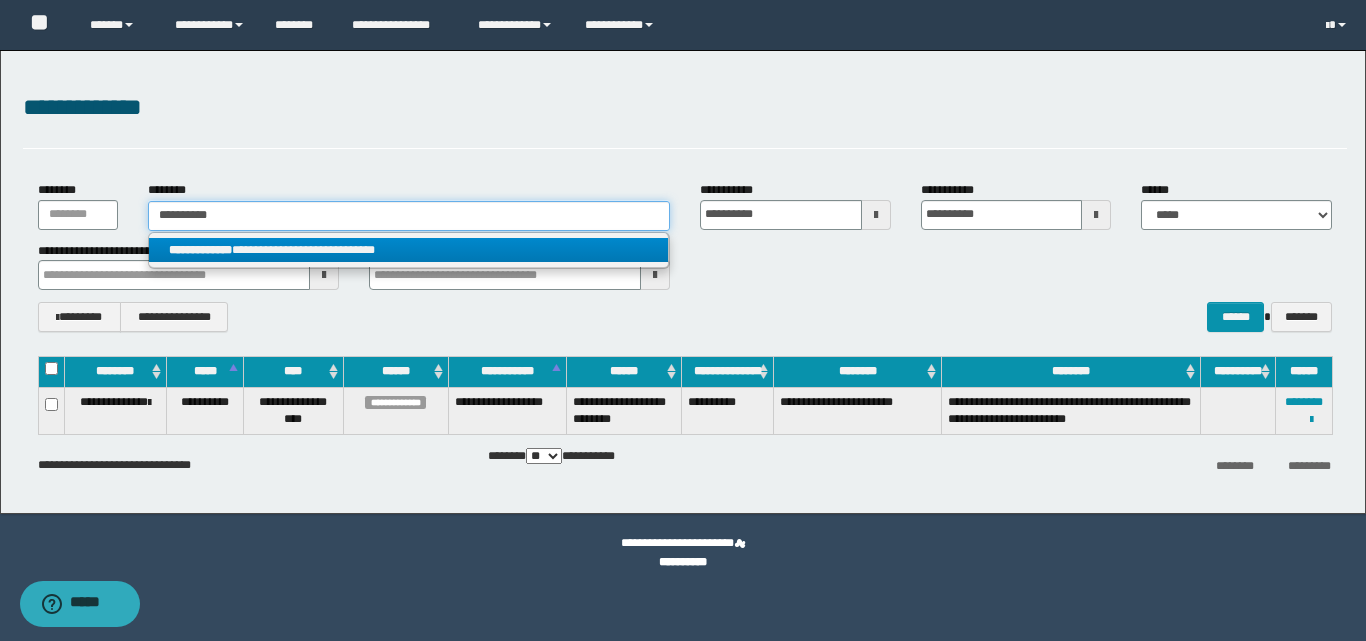type 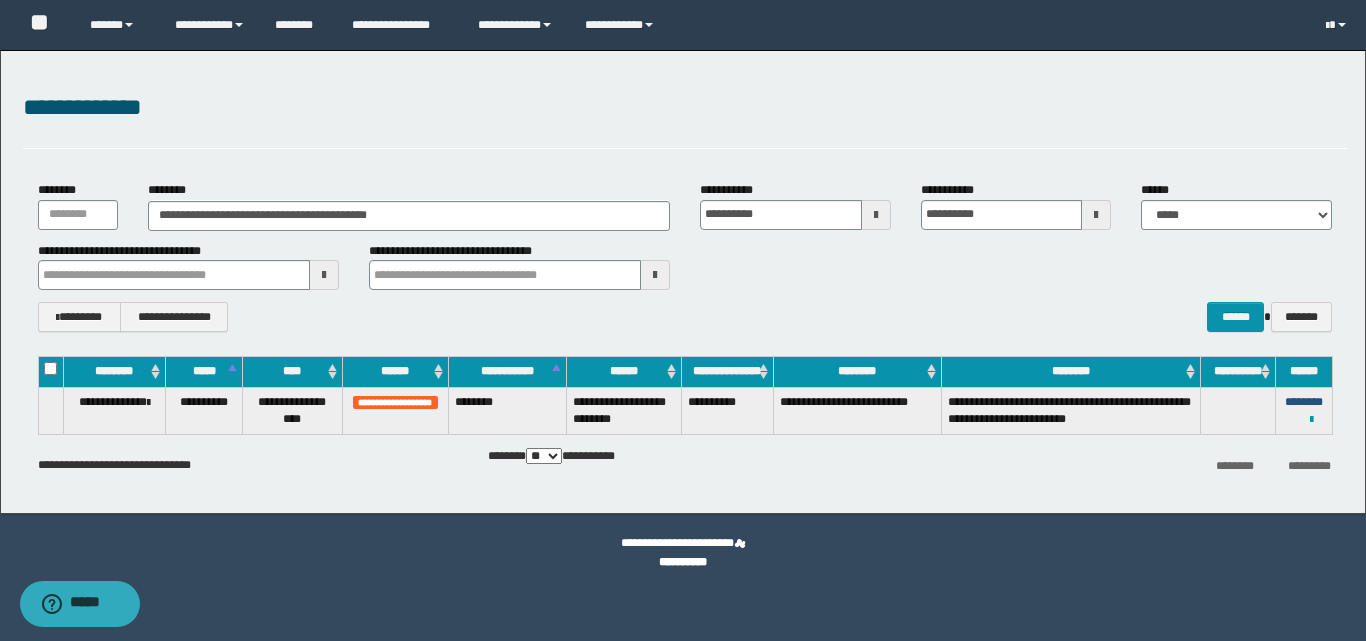 click on "********" at bounding box center (1304, 402) 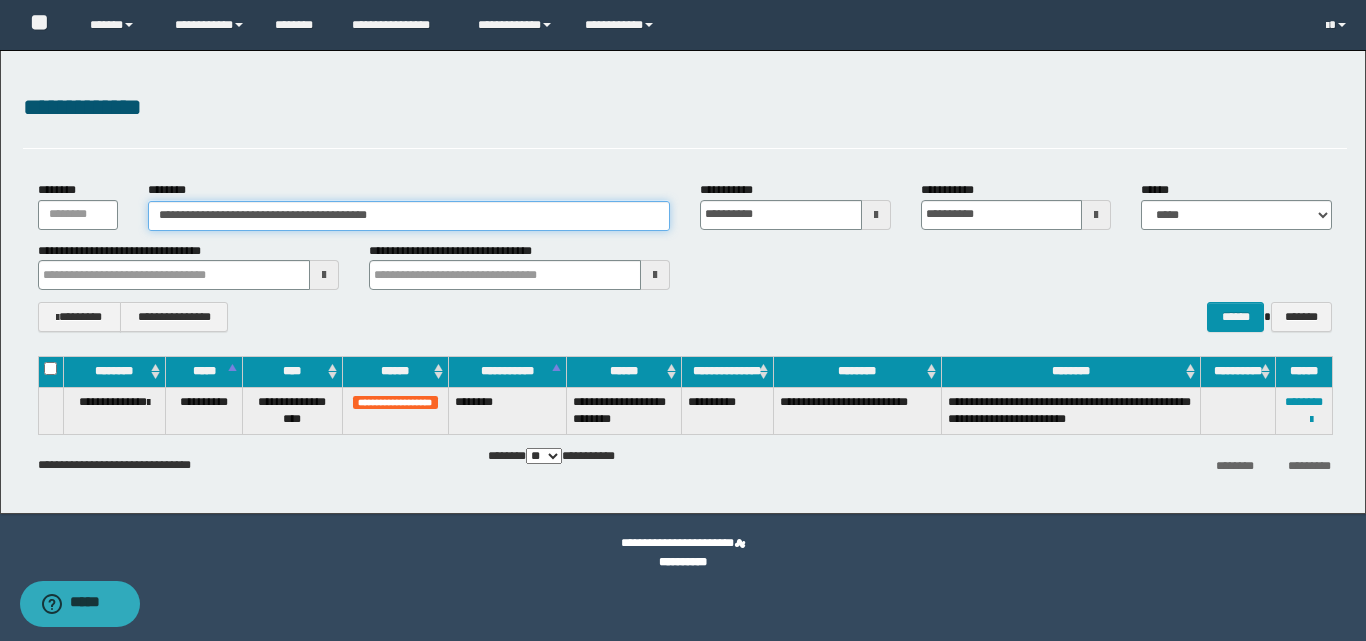 drag, startPoint x: 467, startPoint y: 222, endPoint x: 133, endPoint y: 226, distance: 334.02396 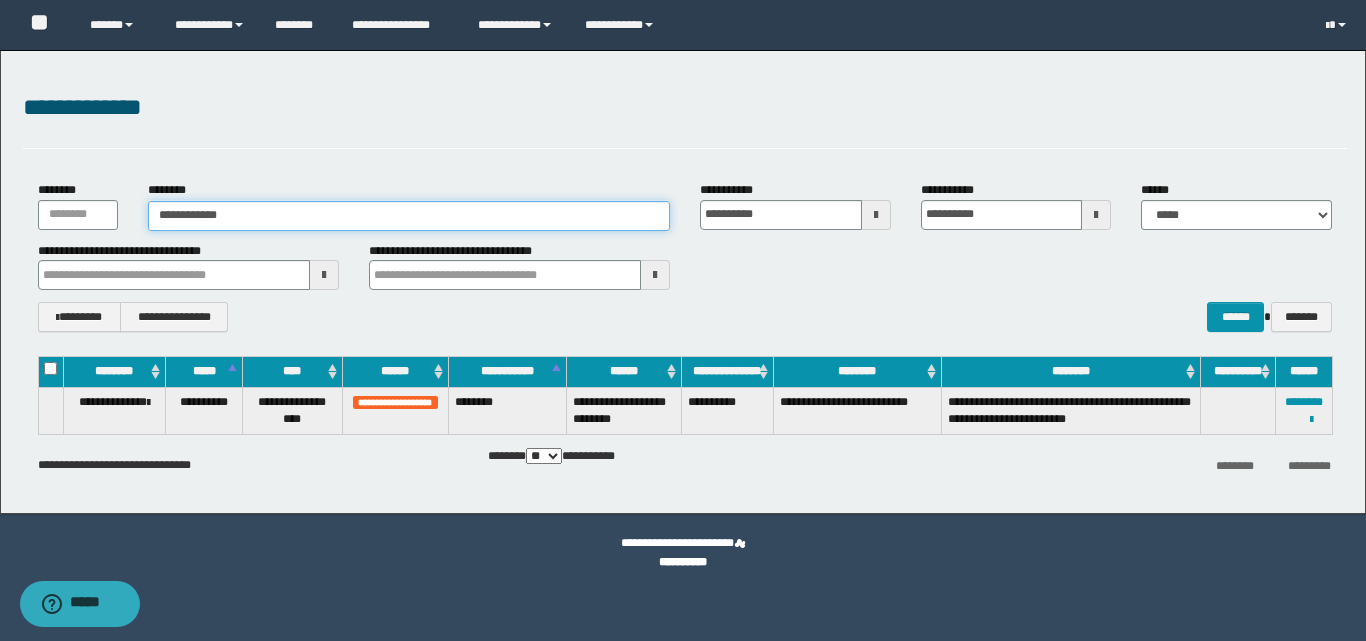 type on "**********" 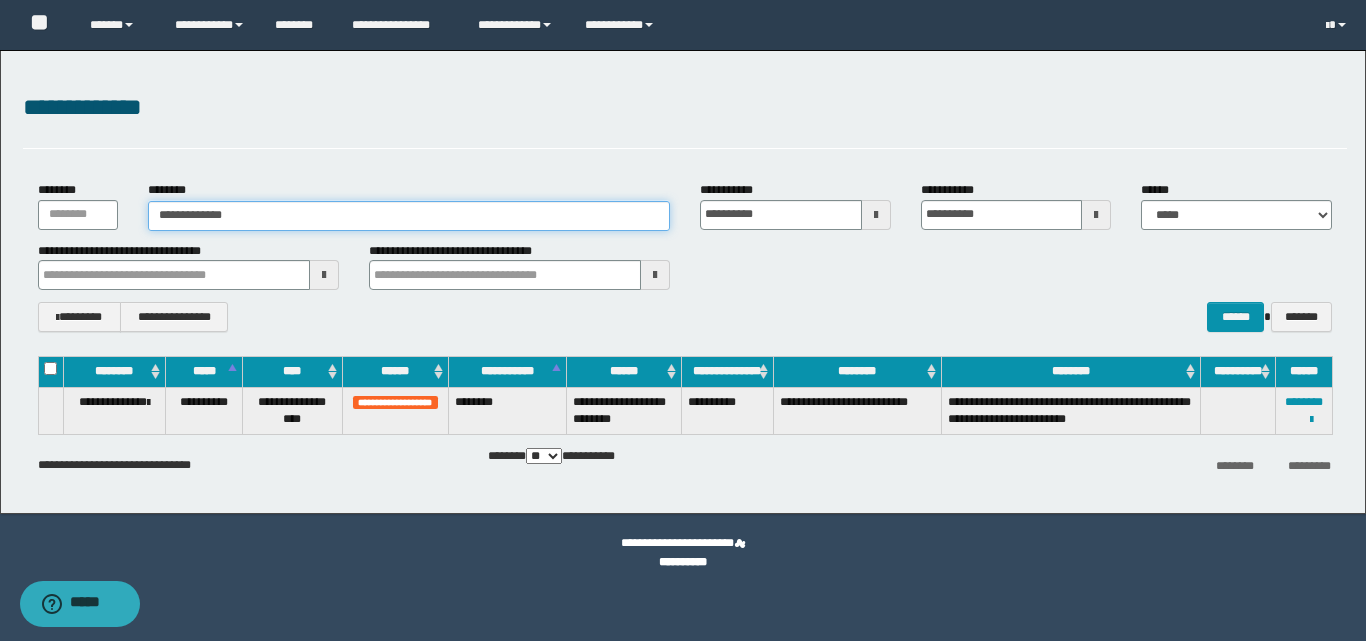 type on "**********" 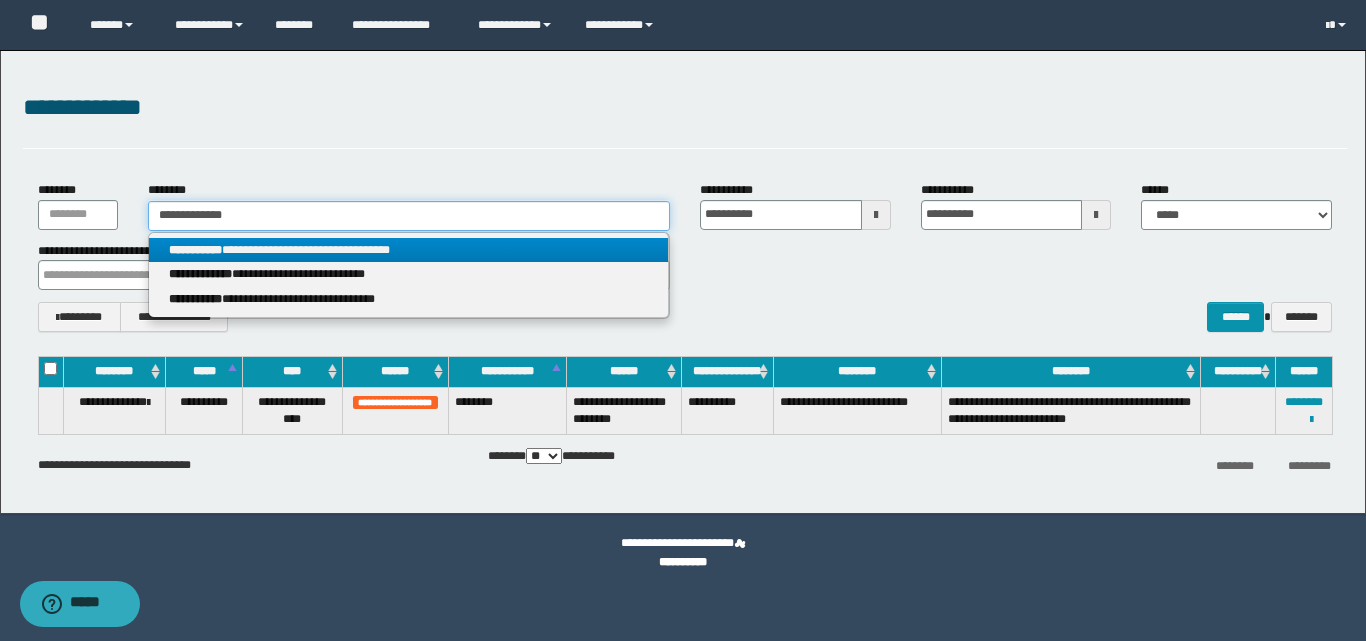 type on "**********" 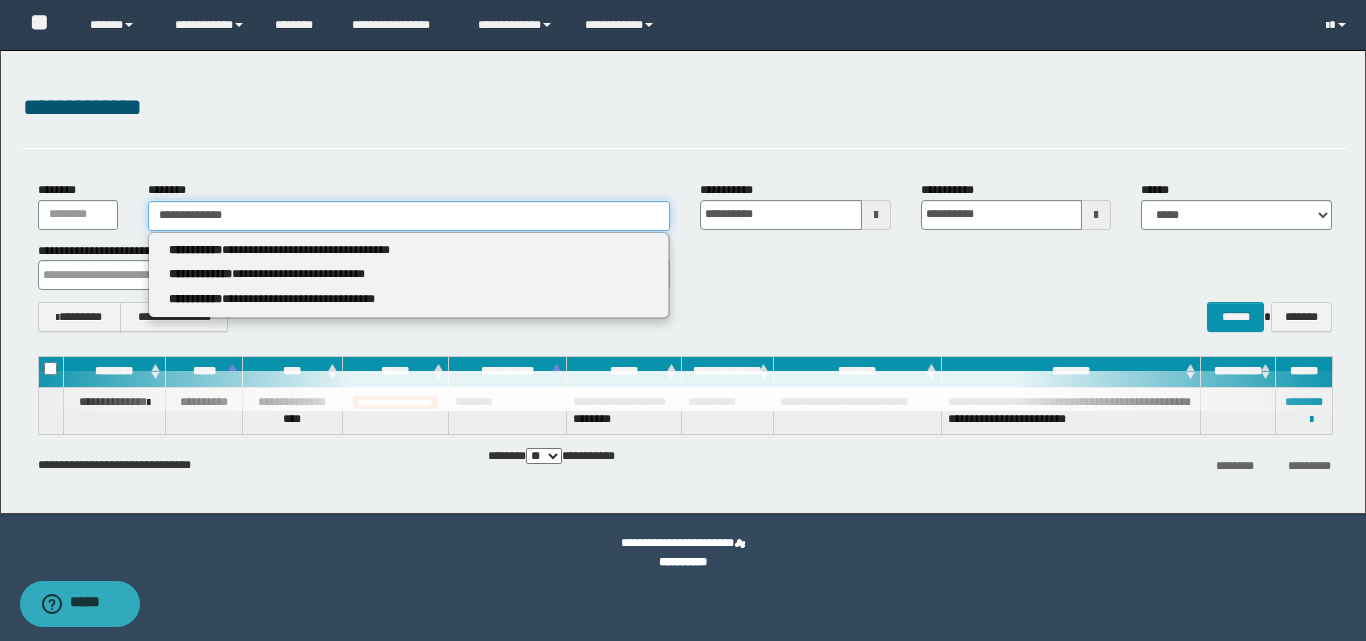 type on "**********" 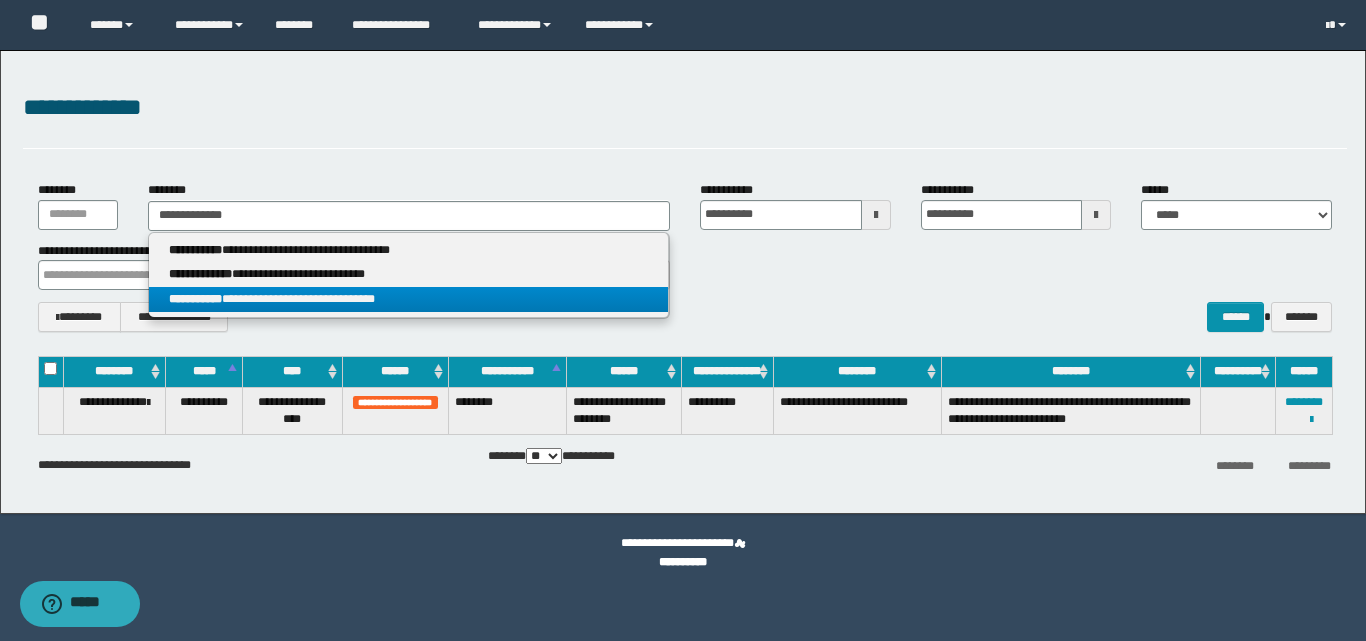 click on "**********" at bounding box center (408, 299) 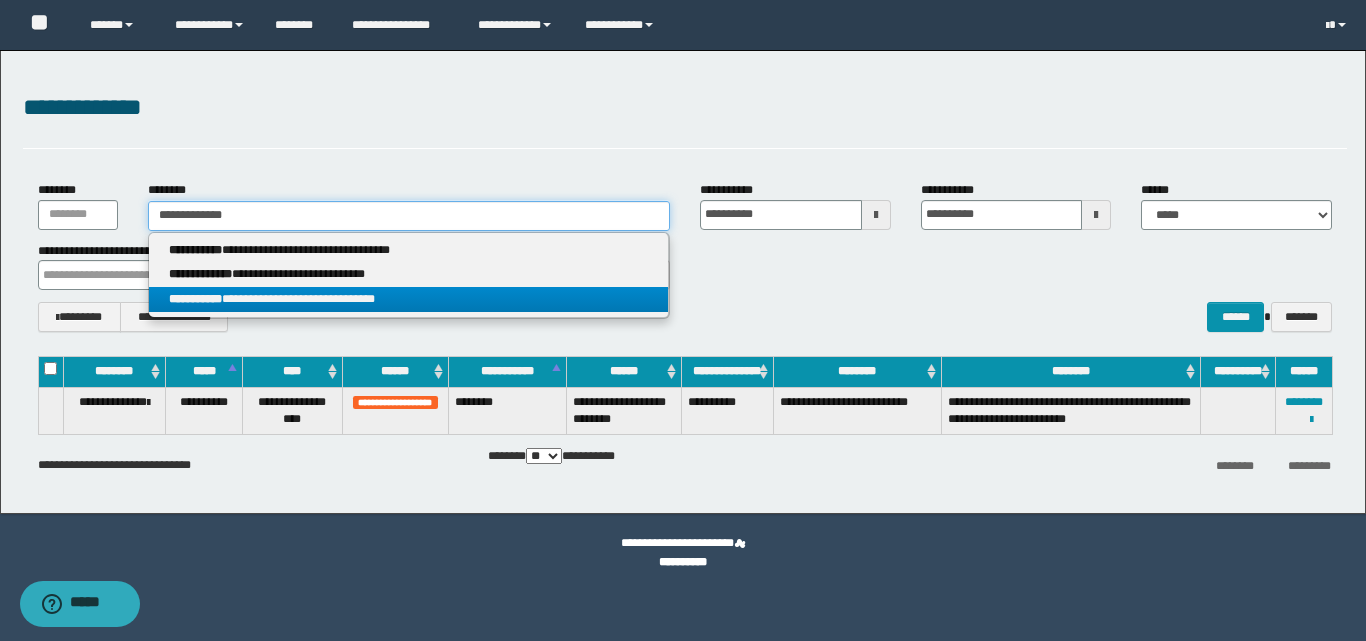 type 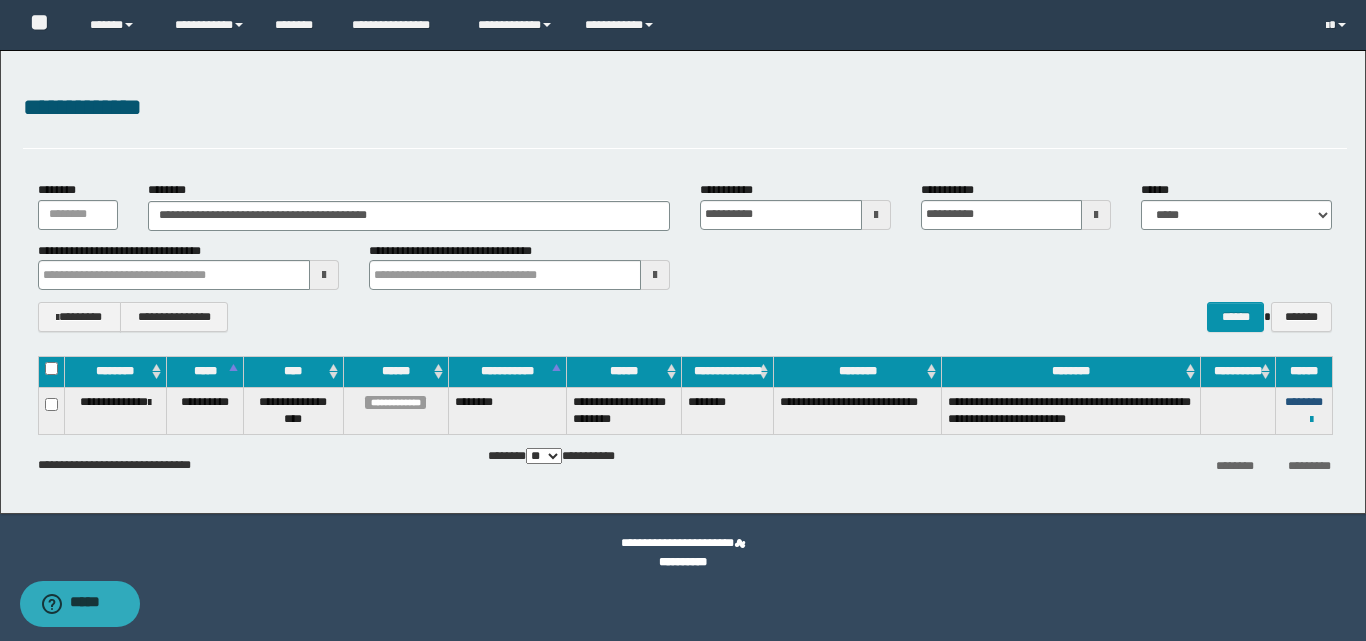 click on "********" at bounding box center (1304, 402) 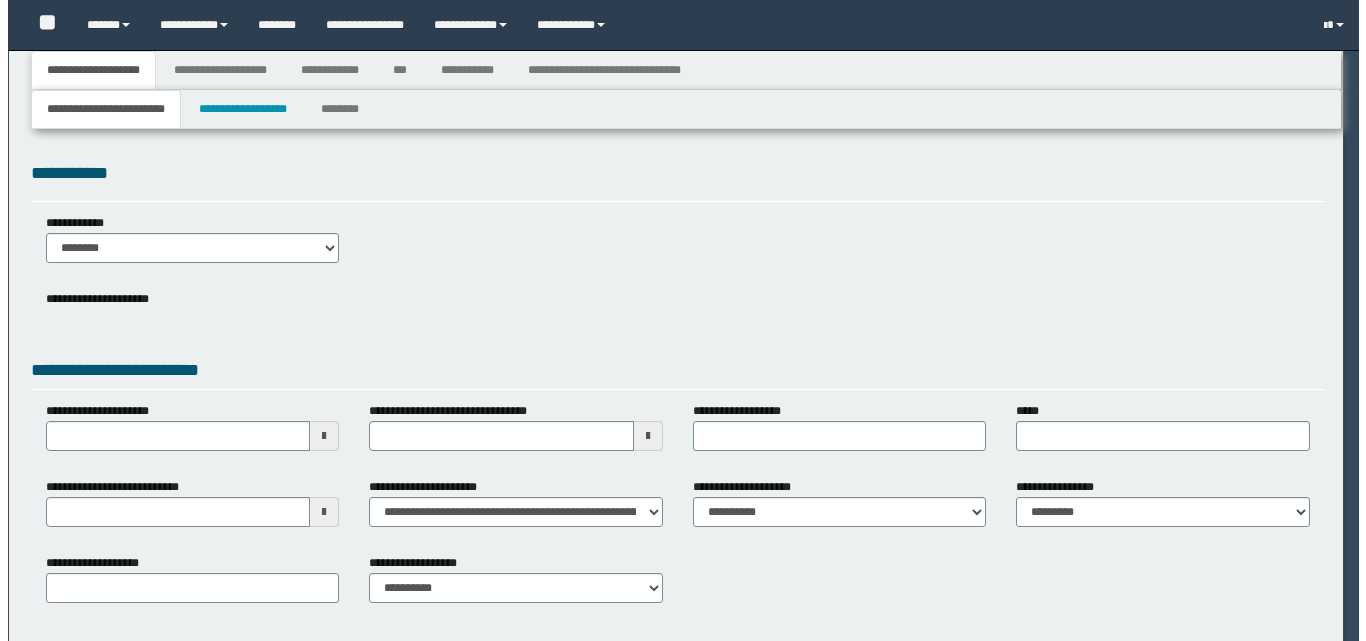 scroll, scrollTop: 0, scrollLeft: 0, axis: both 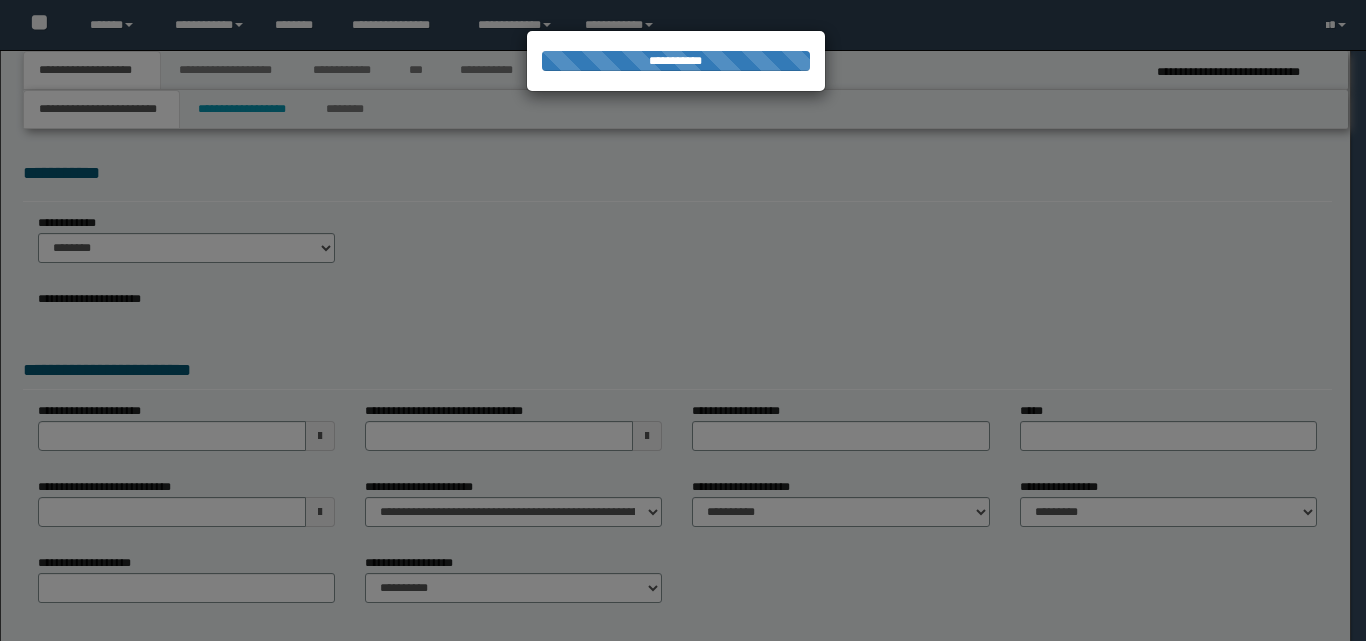 select on "**" 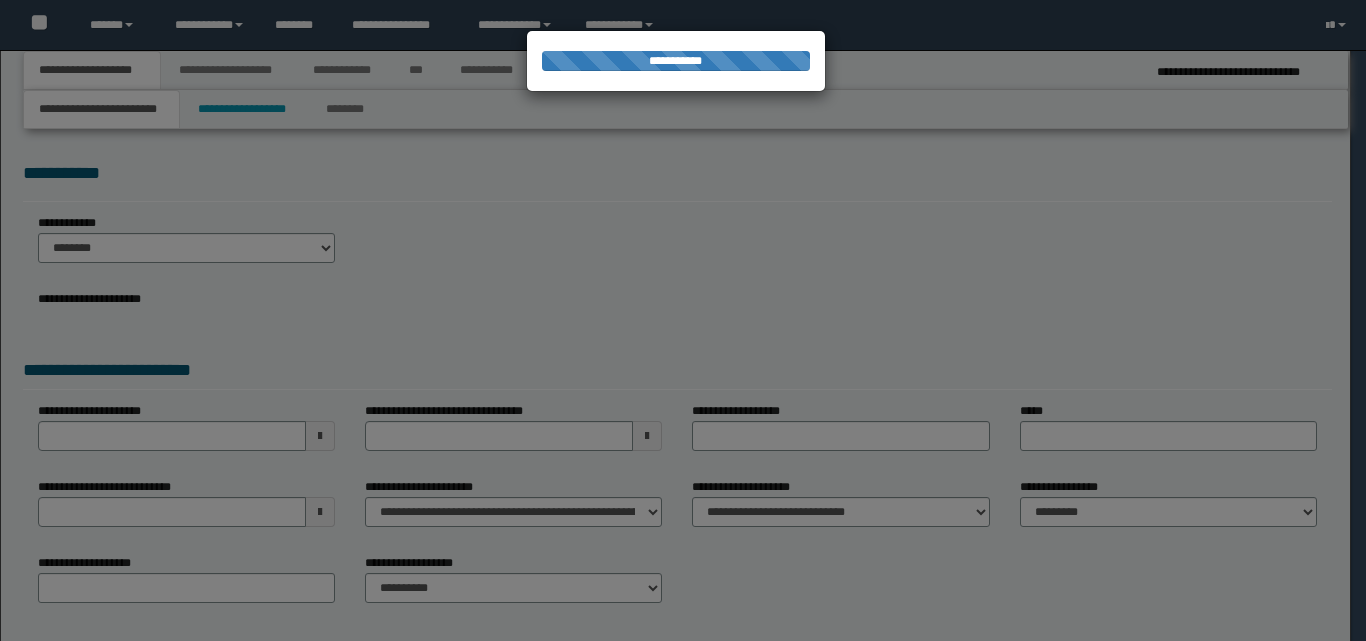 scroll, scrollTop: 0, scrollLeft: 0, axis: both 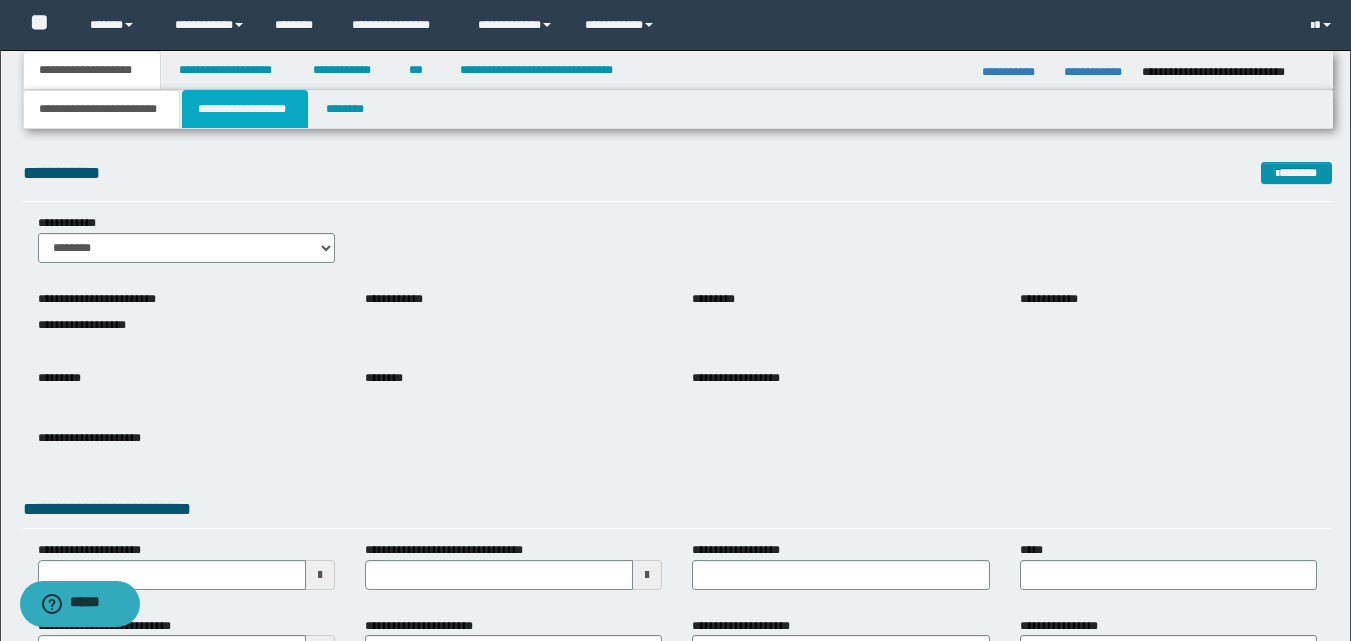 click on "**********" at bounding box center (245, 109) 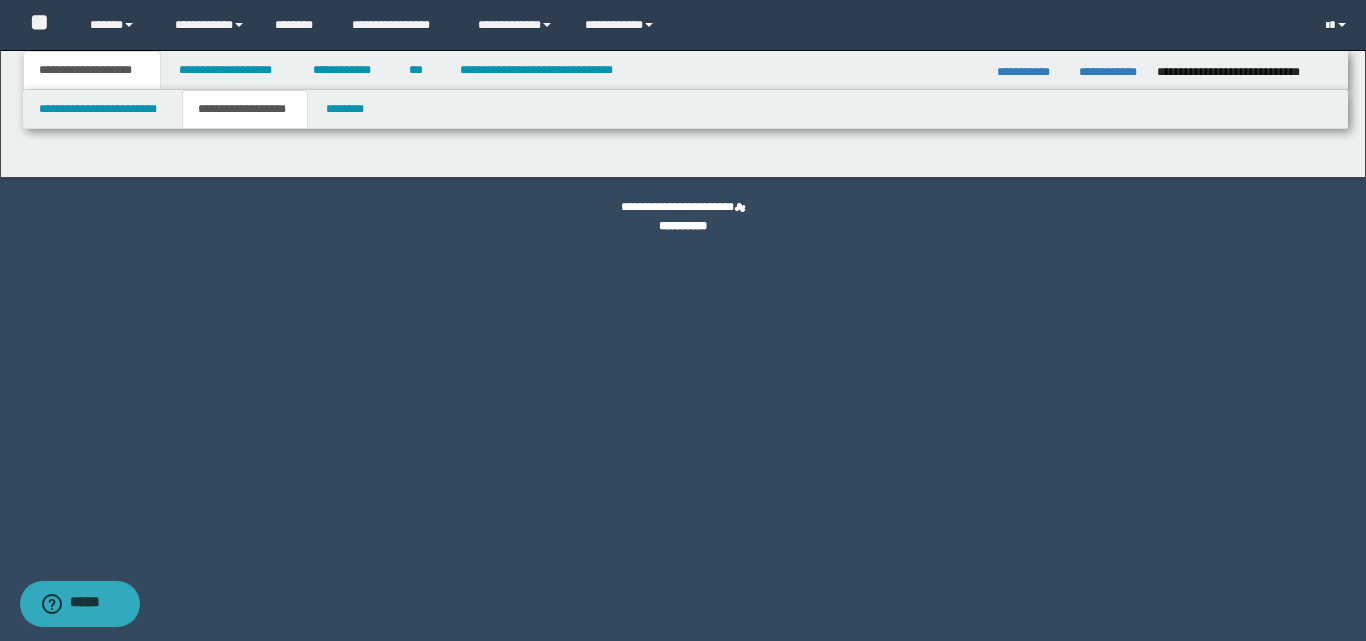 type on "**********" 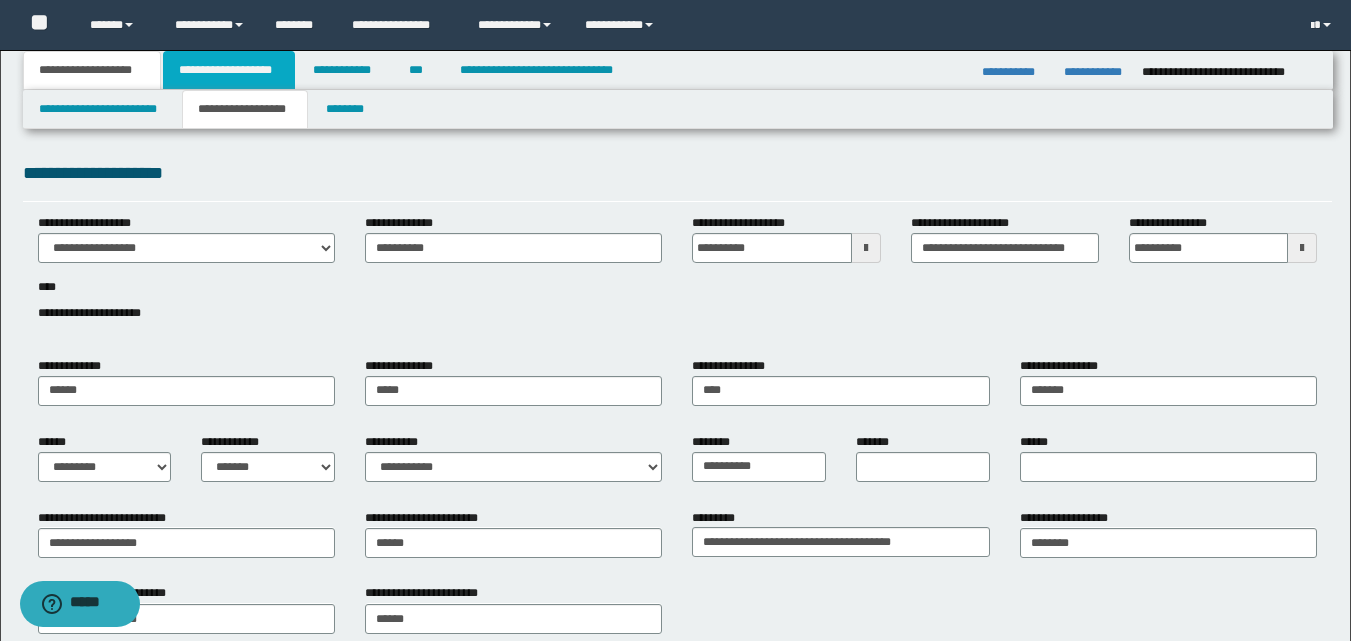 click on "**********" at bounding box center (229, 70) 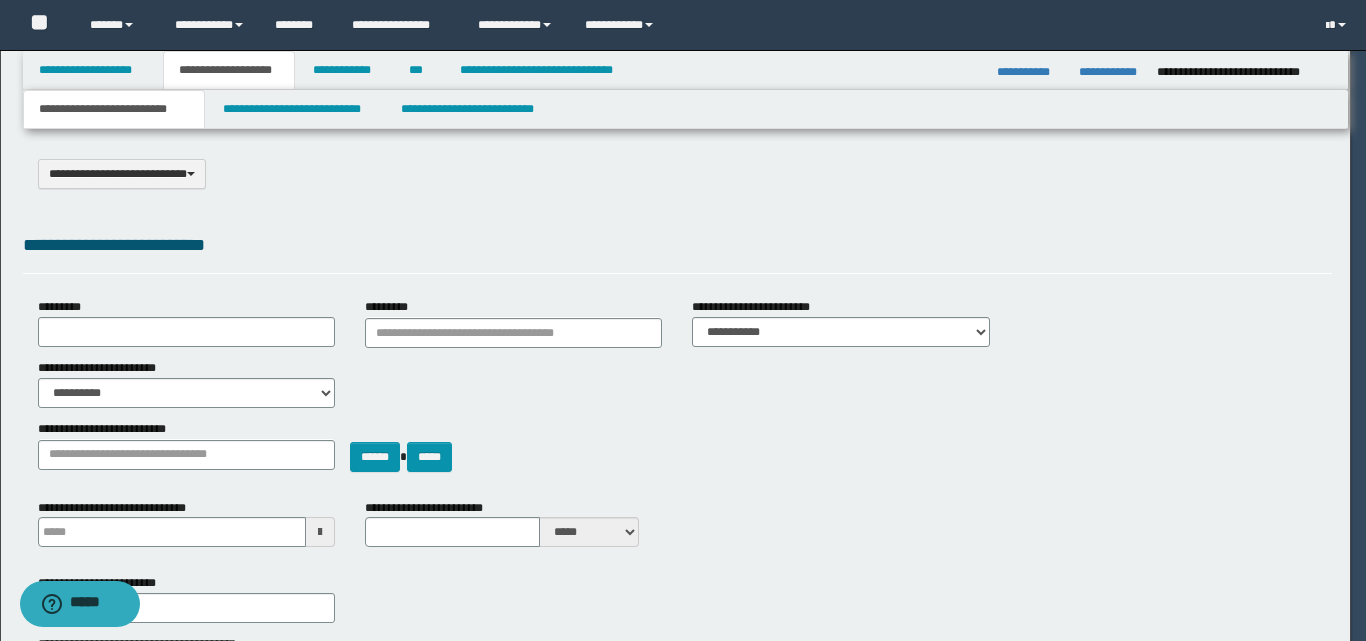 select on "*" 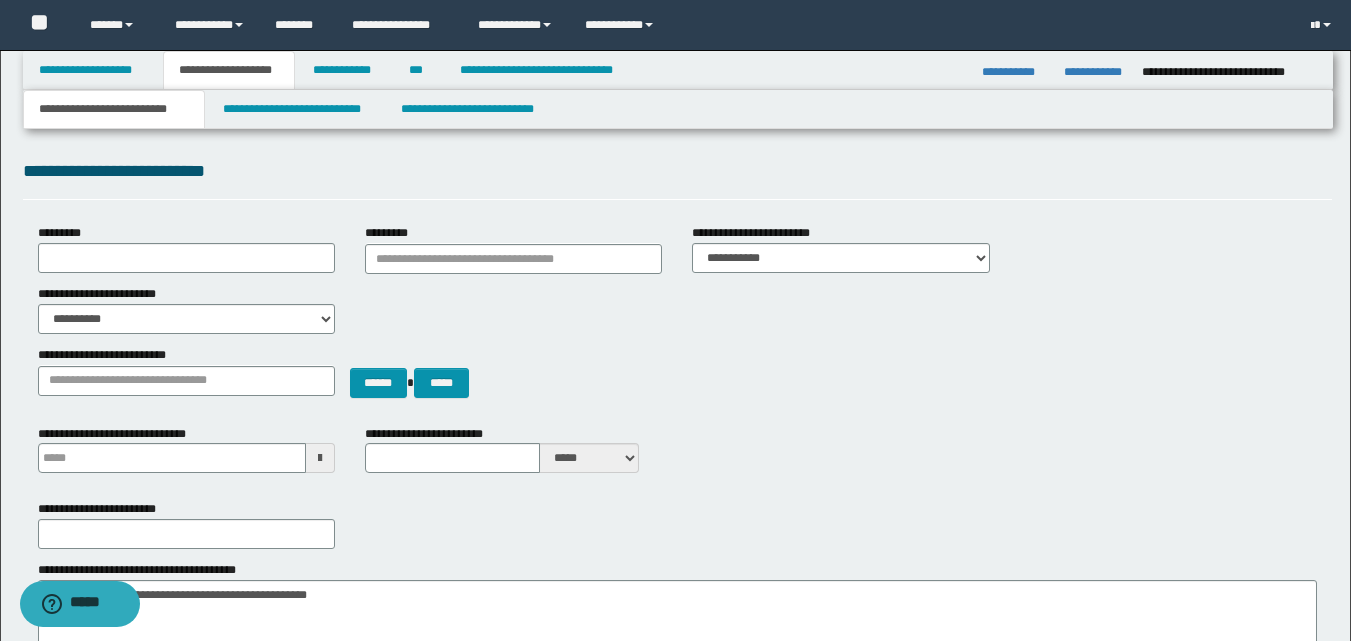 scroll, scrollTop: 200, scrollLeft: 0, axis: vertical 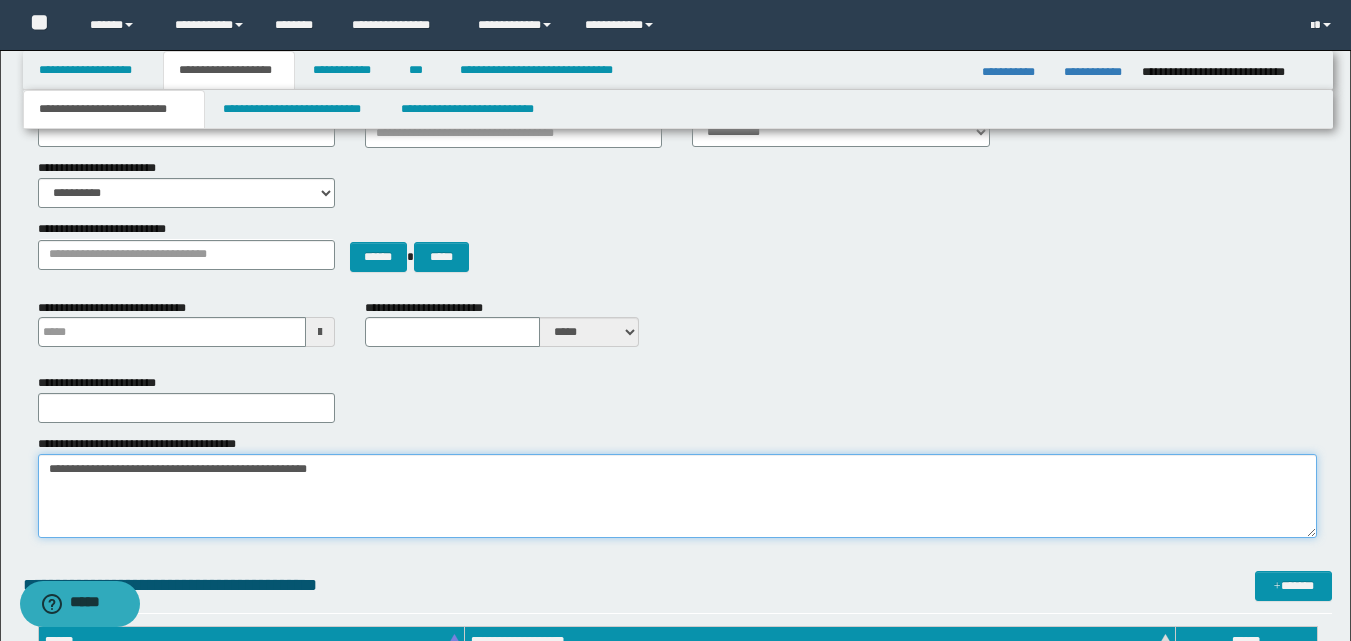 drag, startPoint x: 375, startPoint y: 472, endPoint x: 127, endPoint y: 467, distance: 248.0504 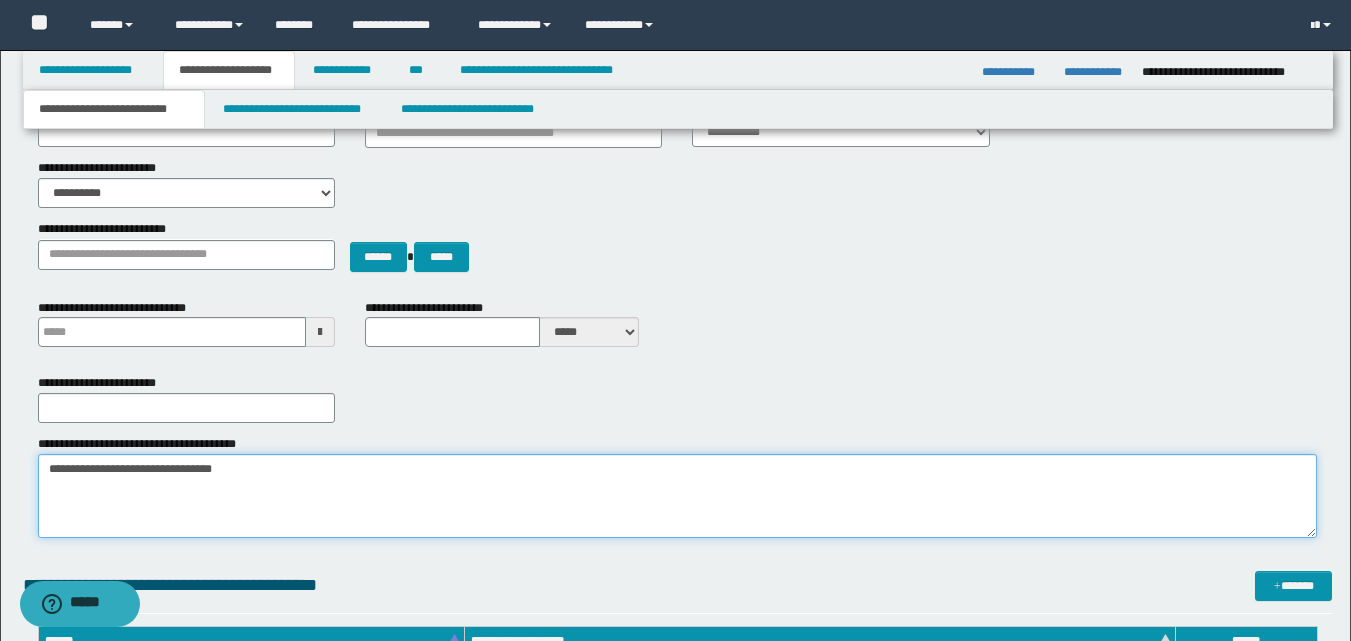 type 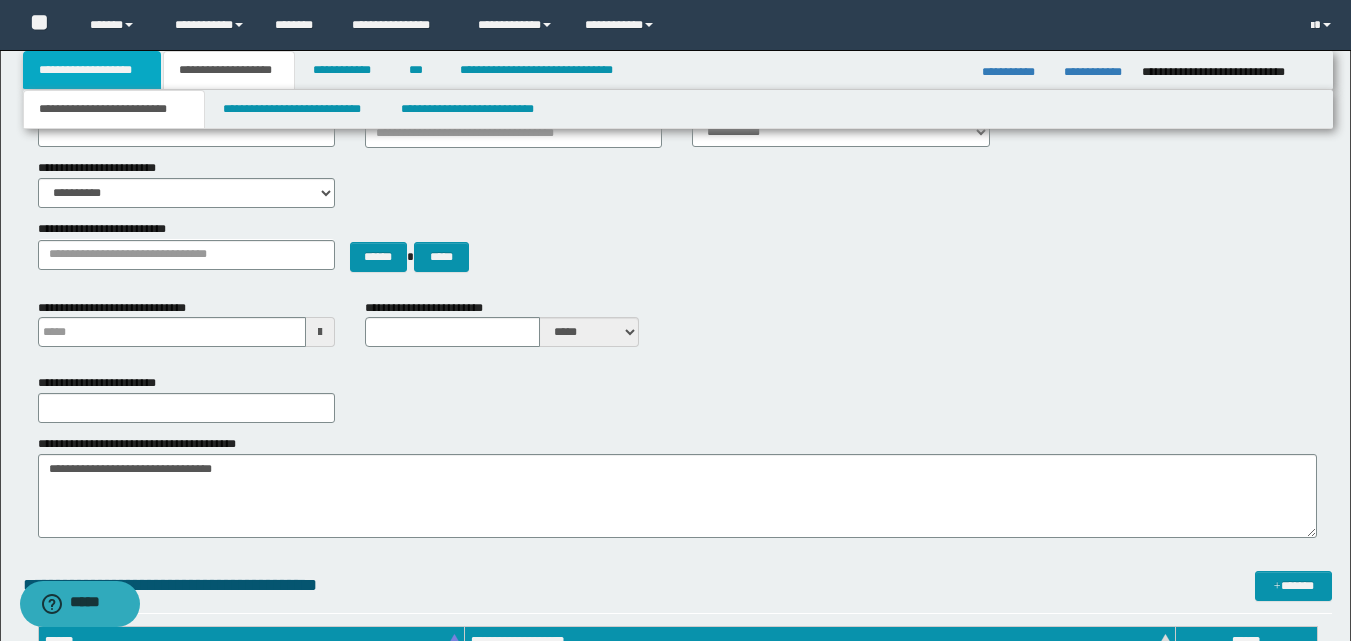 click on "**********" at bounding box center (92, 70) 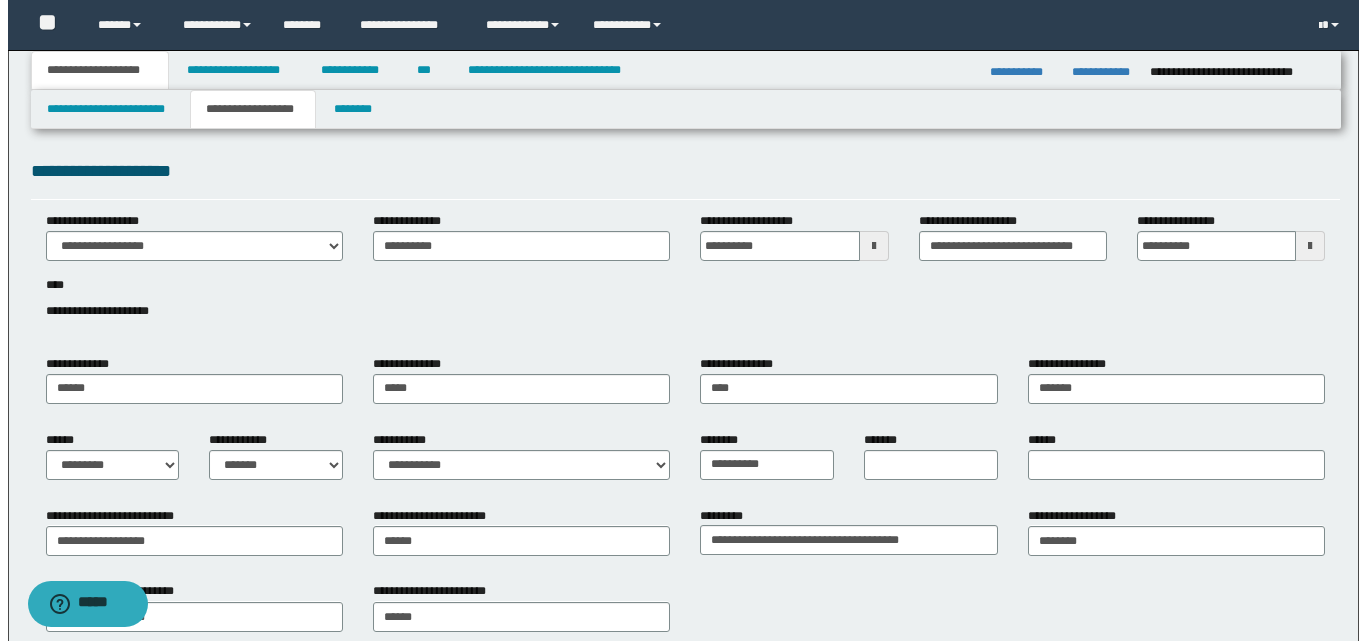 scroll, scrollTop: 0, scrollLeft: 0, axis: both 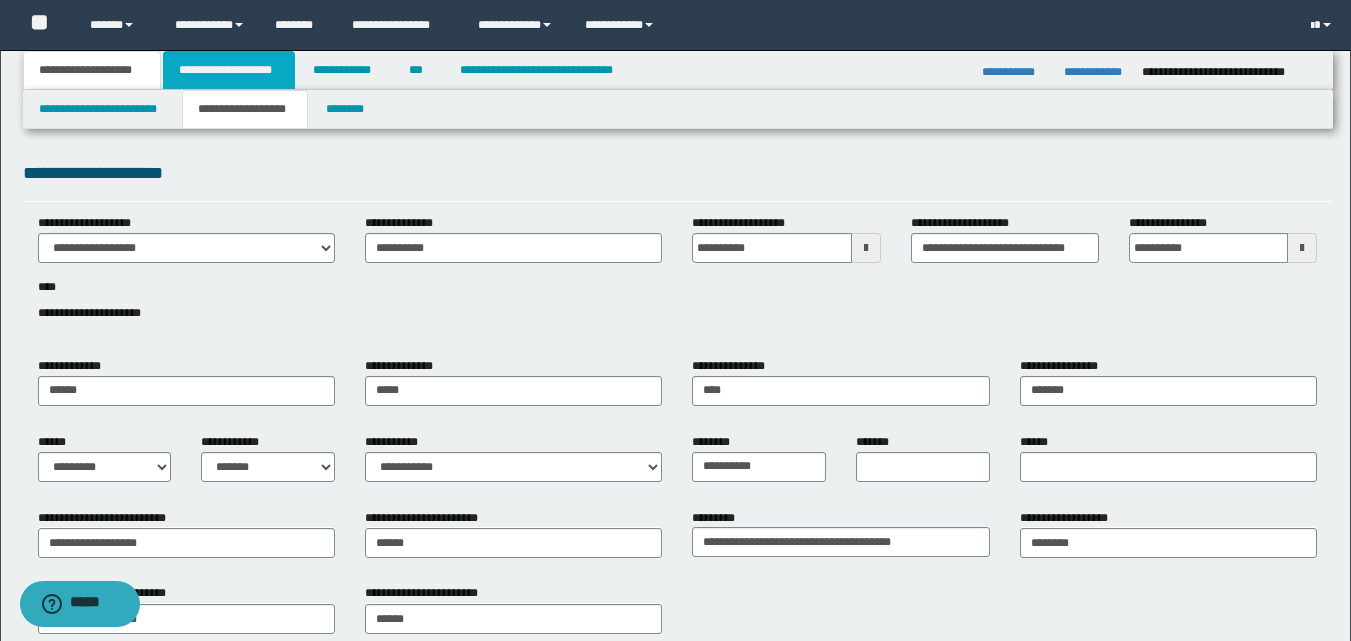 click on "**********" at bounding box center [229, 70] 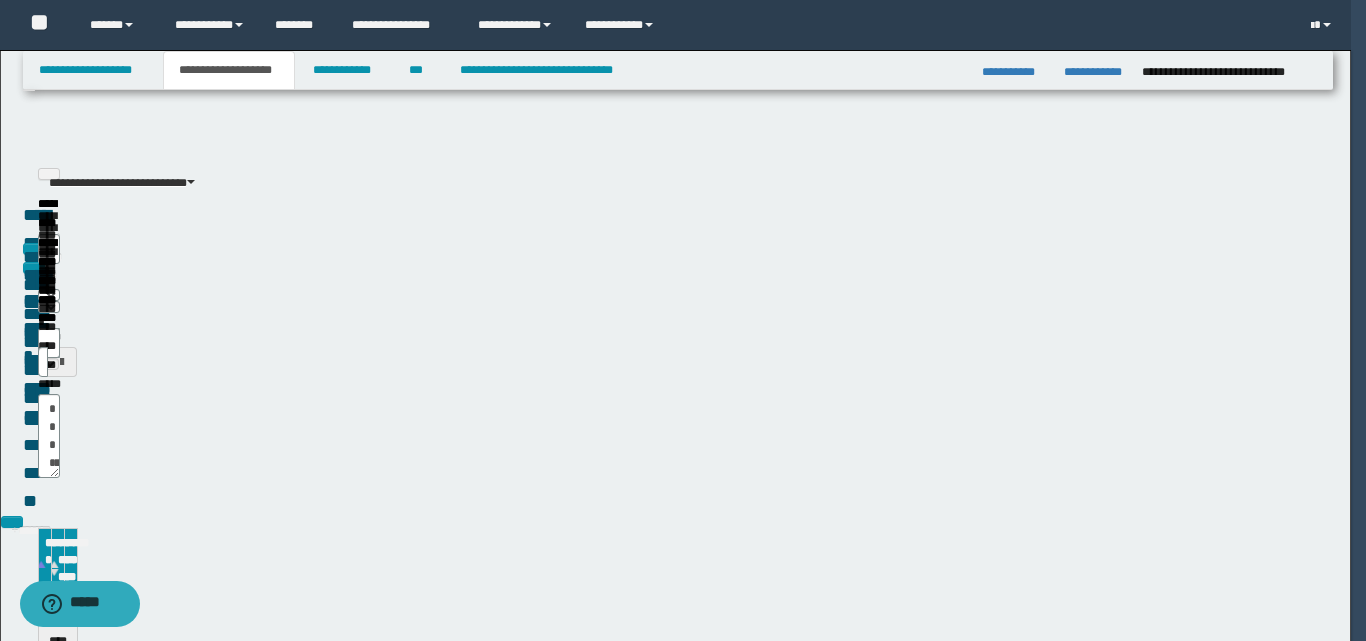 type 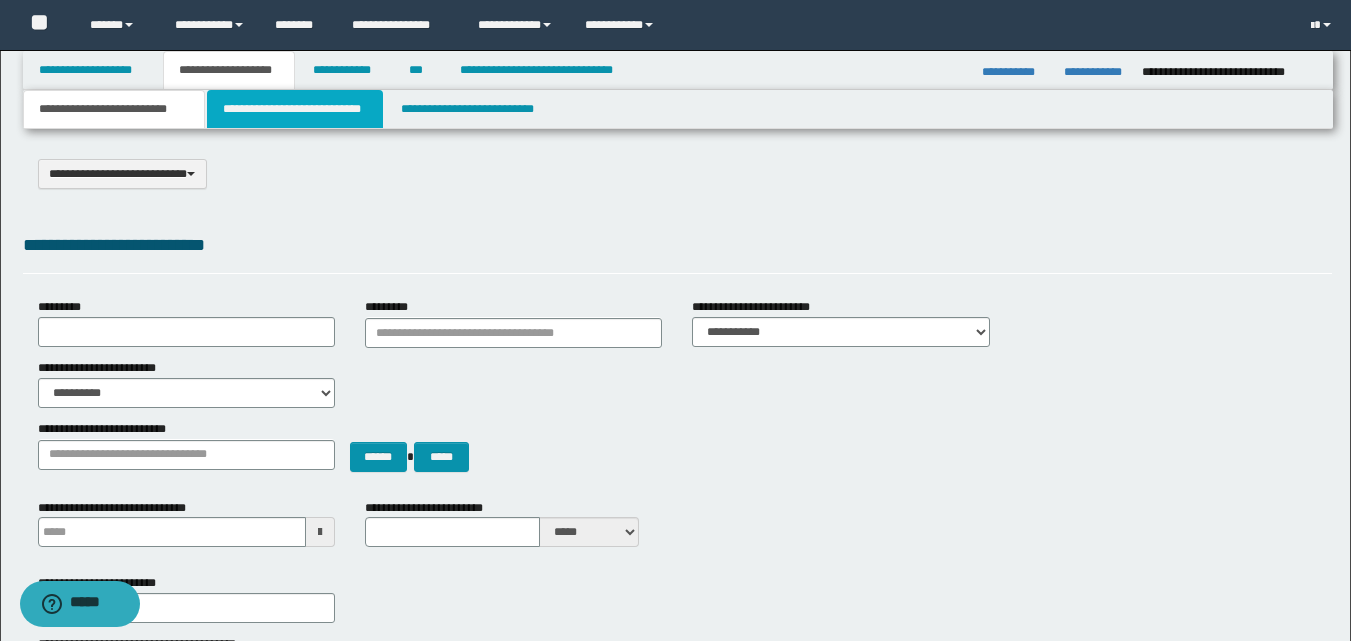 click on "**********" at bounding box center [295, 109] 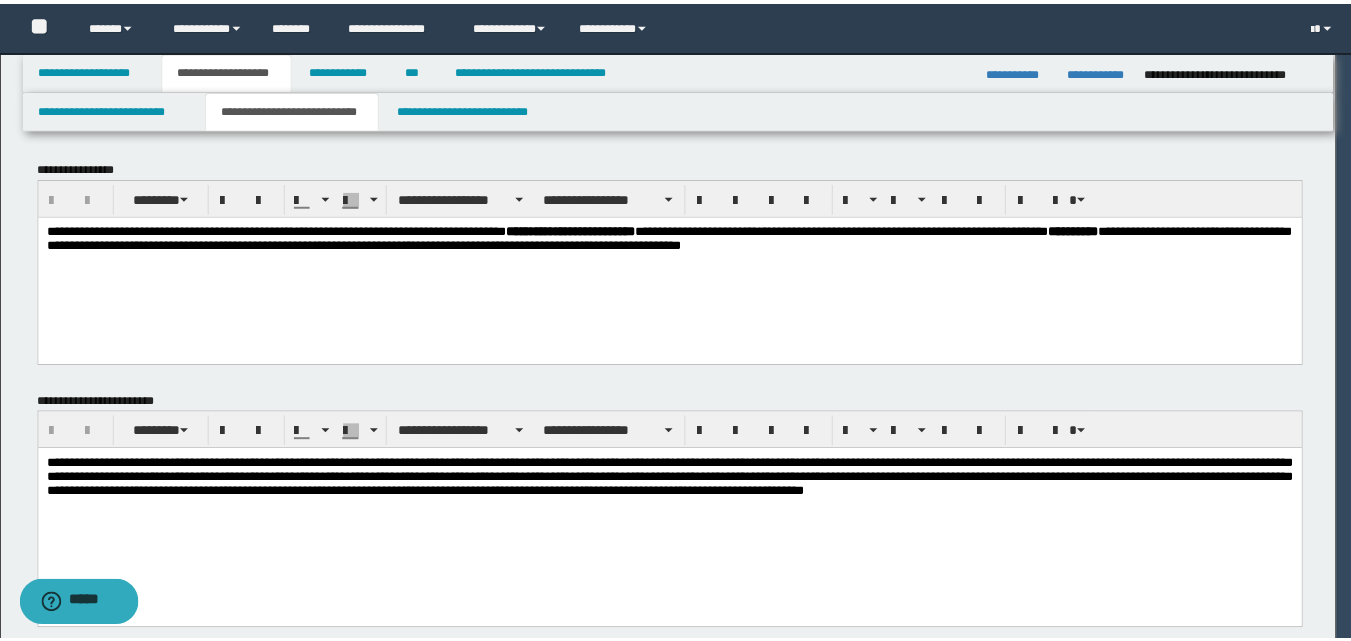 scroll, scrollTop: 0, scrollLeft: 0, axis: both 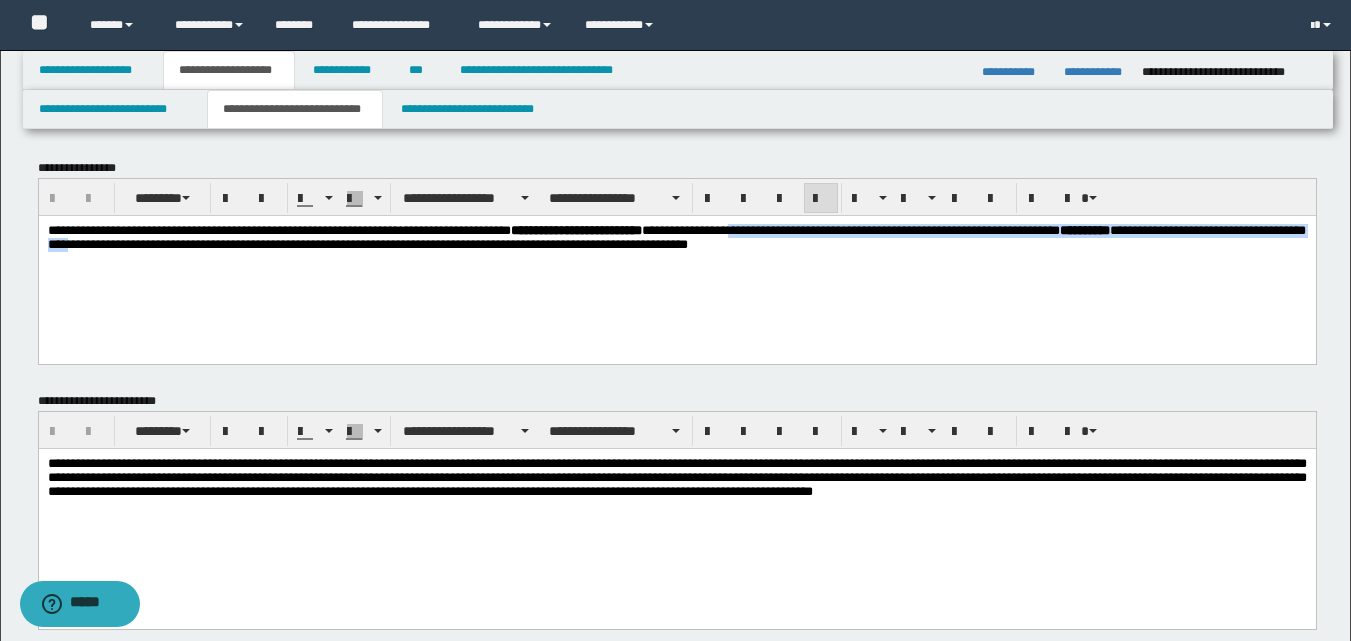 drag, startPoint x: 916, startPoint y: 231, endPoint x: 387, endPoint y: 243, distance: 529.1361 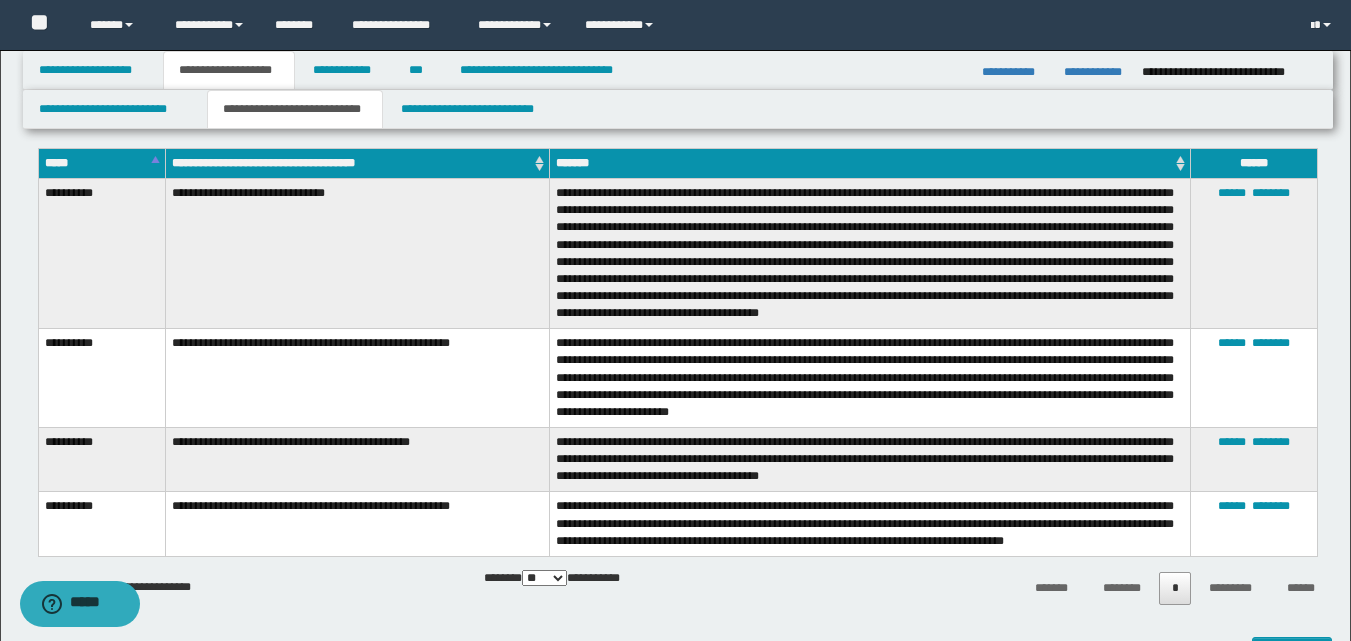scroll, scrollTop: 800, scrollLeft: 0, axis: vertical 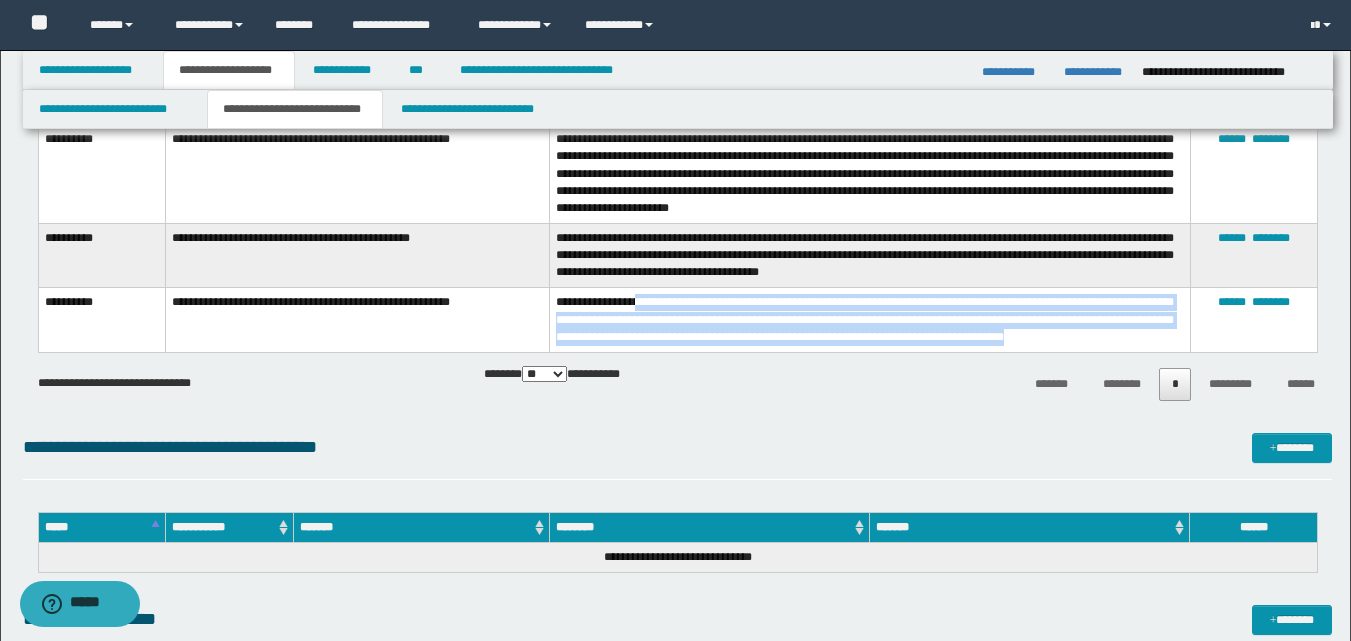 drag, startPoint x: 638, startPoint y: 300, endPoint x: 1149, endPoint y: 340, distance: 512.5632 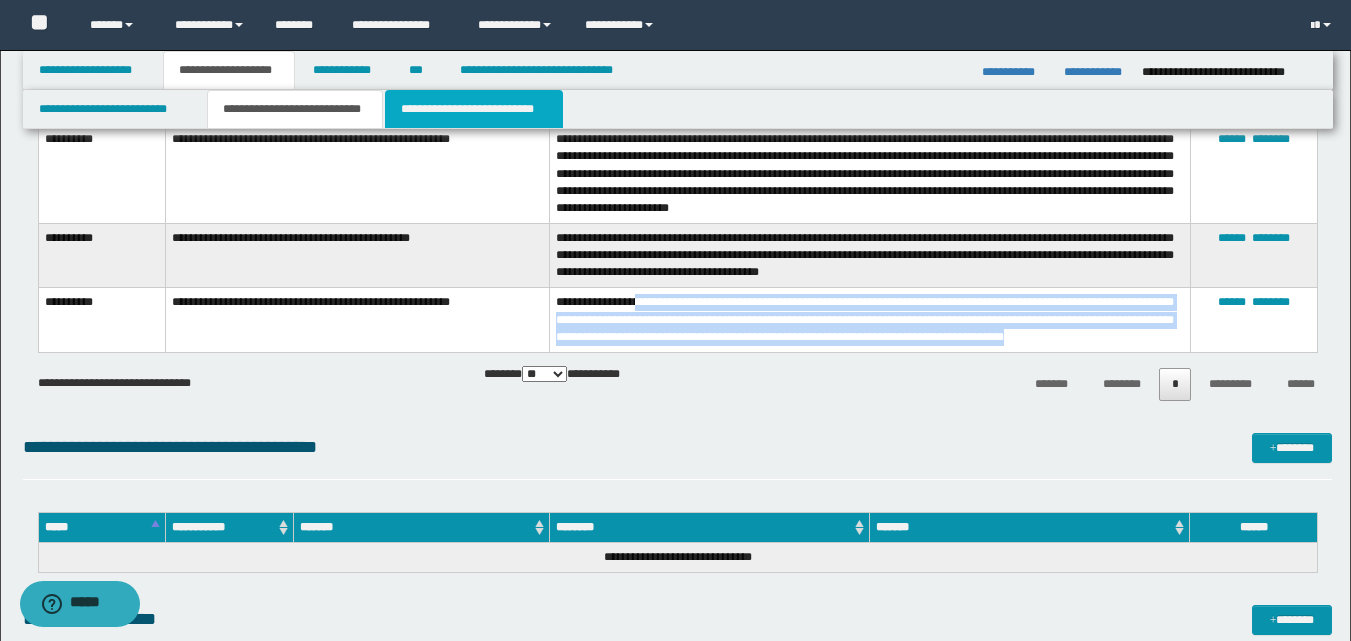 click on "**********" at bounding box center [474, 109] 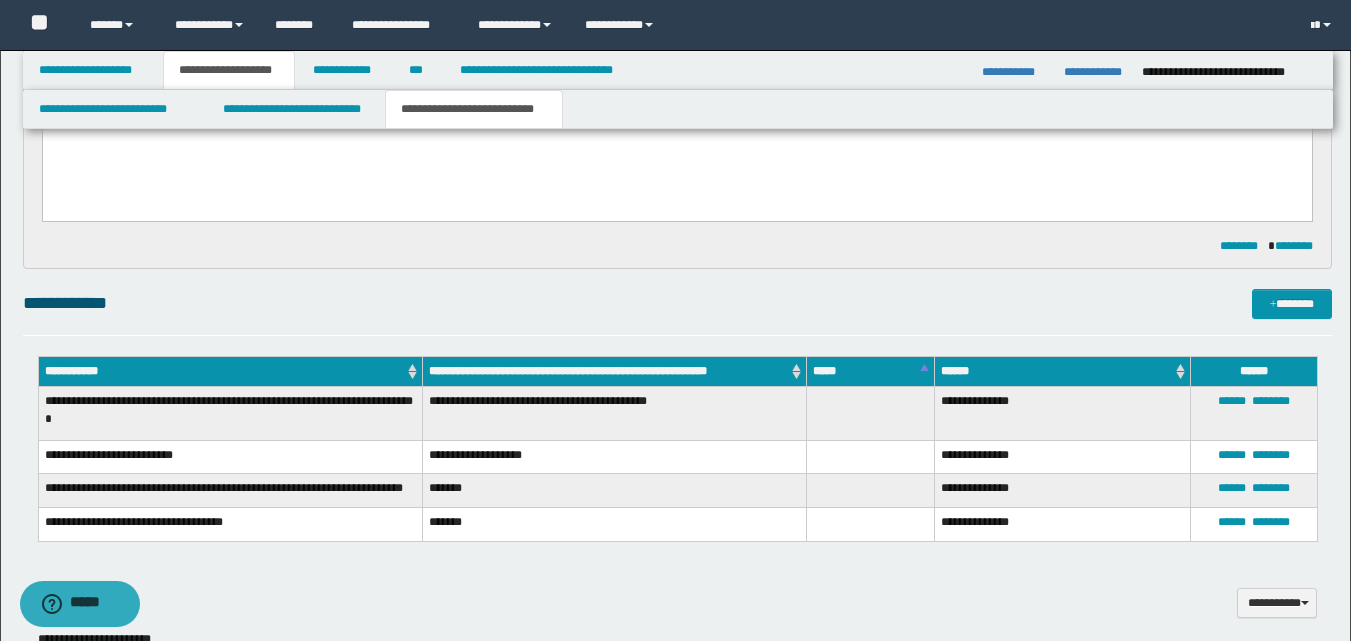 scroll, scrollTop: 300, scrollLeft: 0, axis: vertical 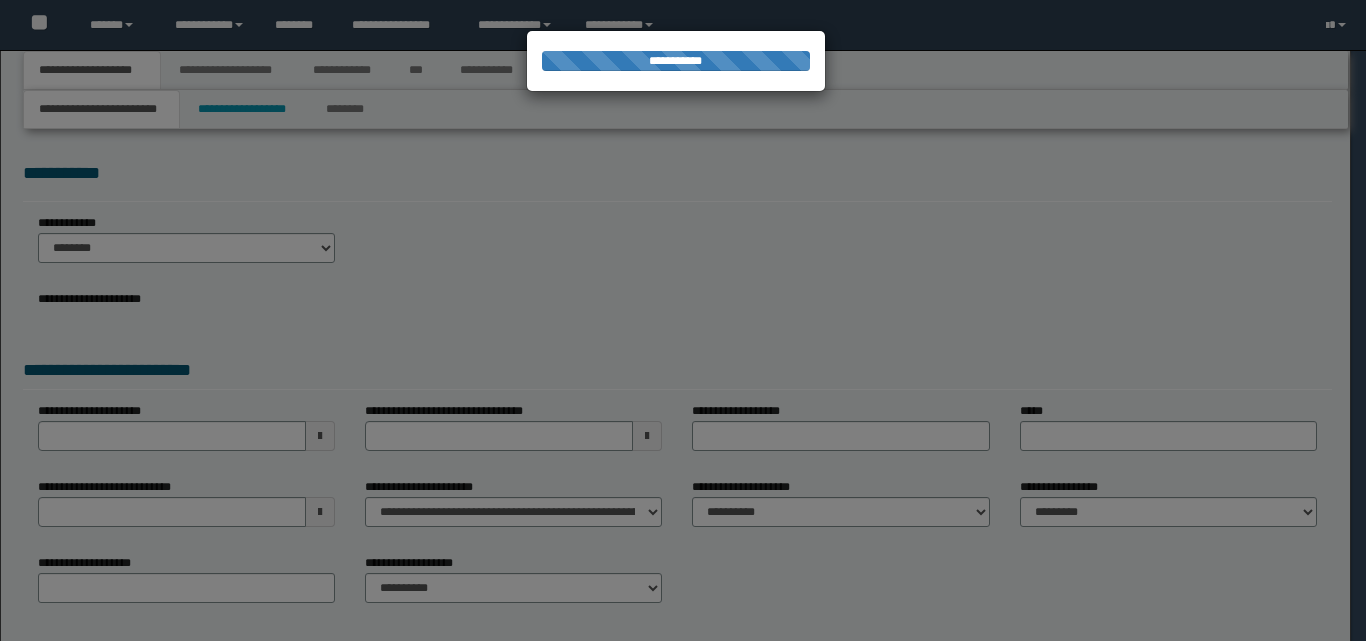 select on "**" 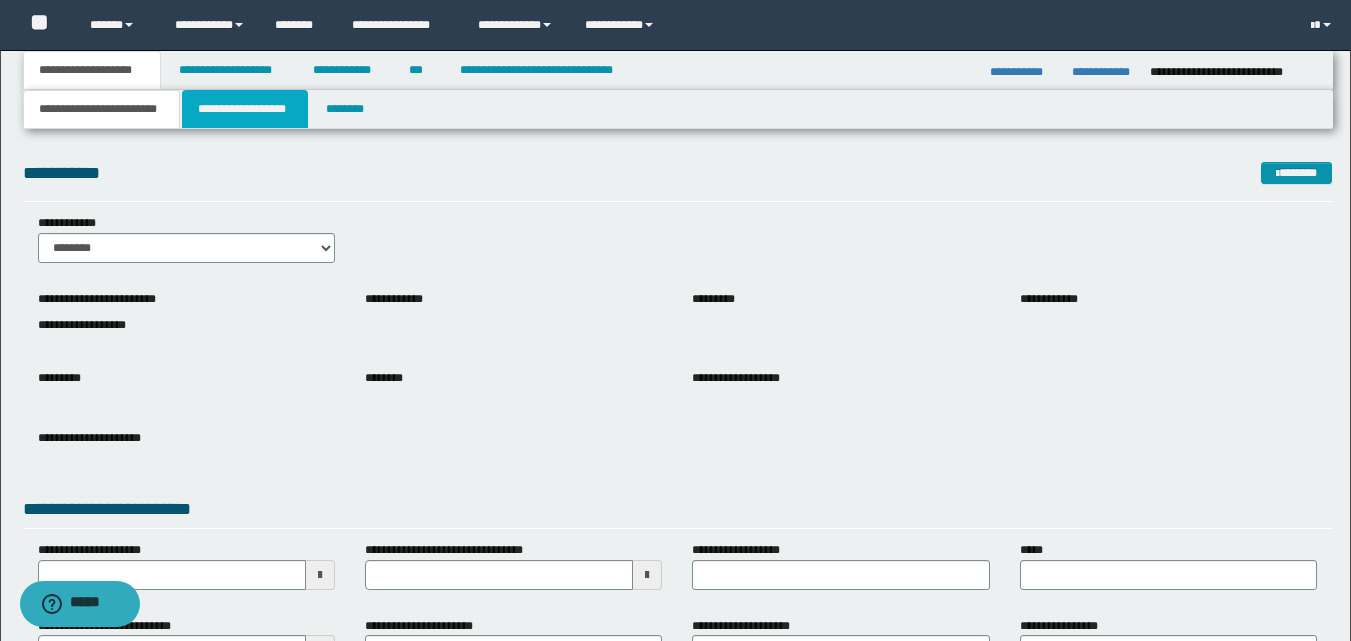 click on "**********" at bounding box center (245, 109) 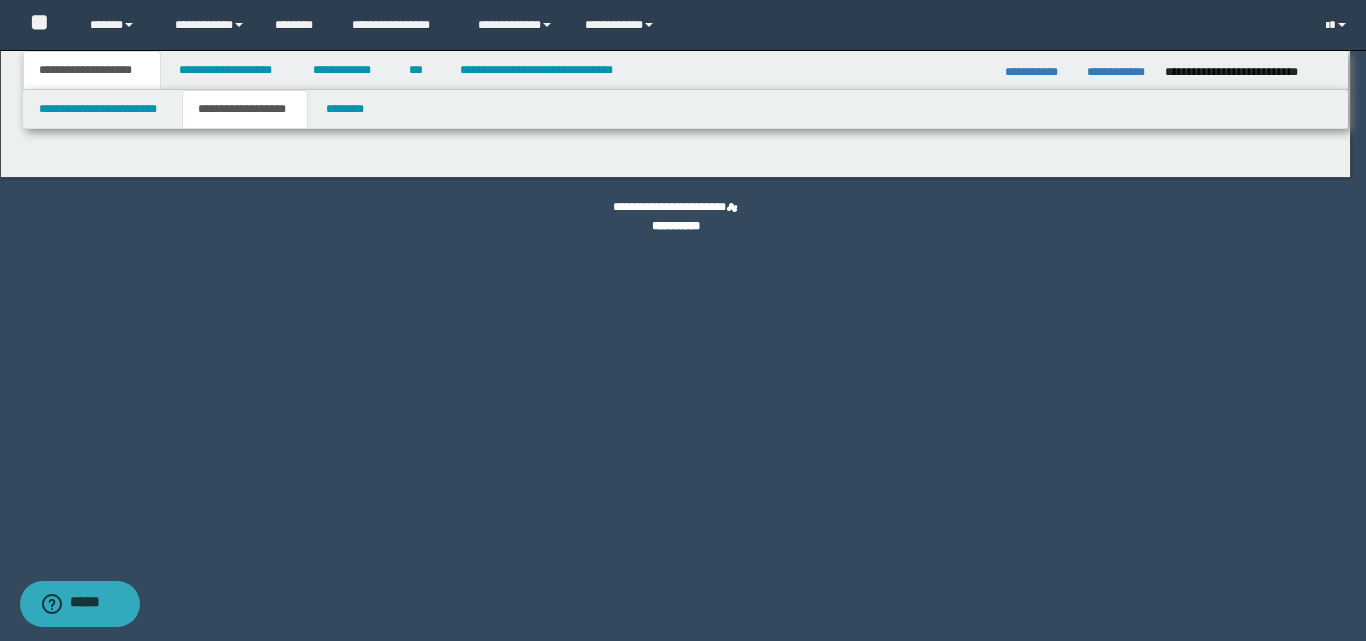 type on "**********" 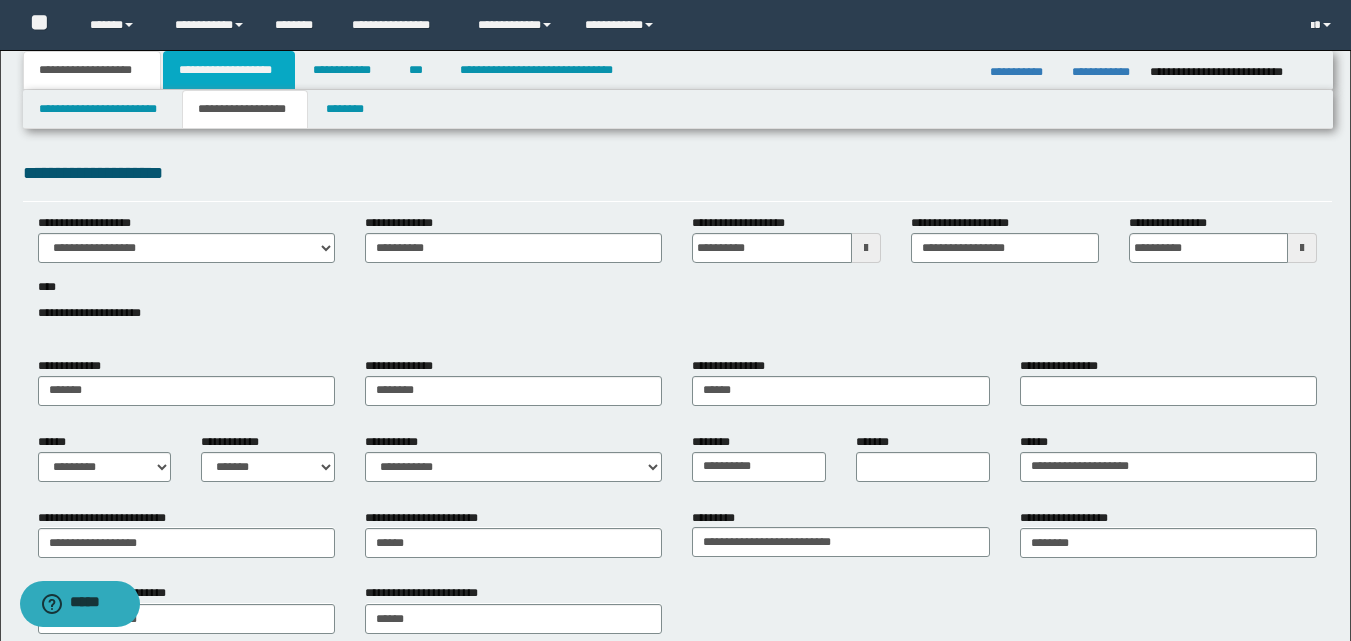 click on "**********" at bounding box center [229, 70] 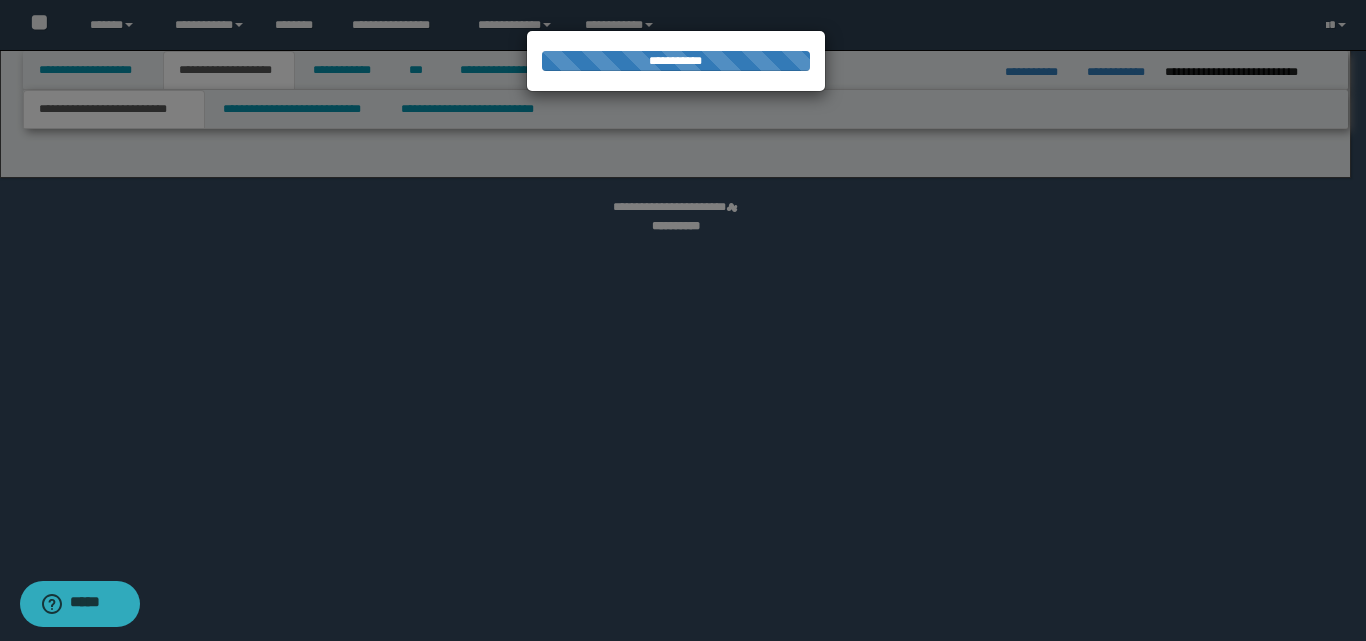 select on "*" 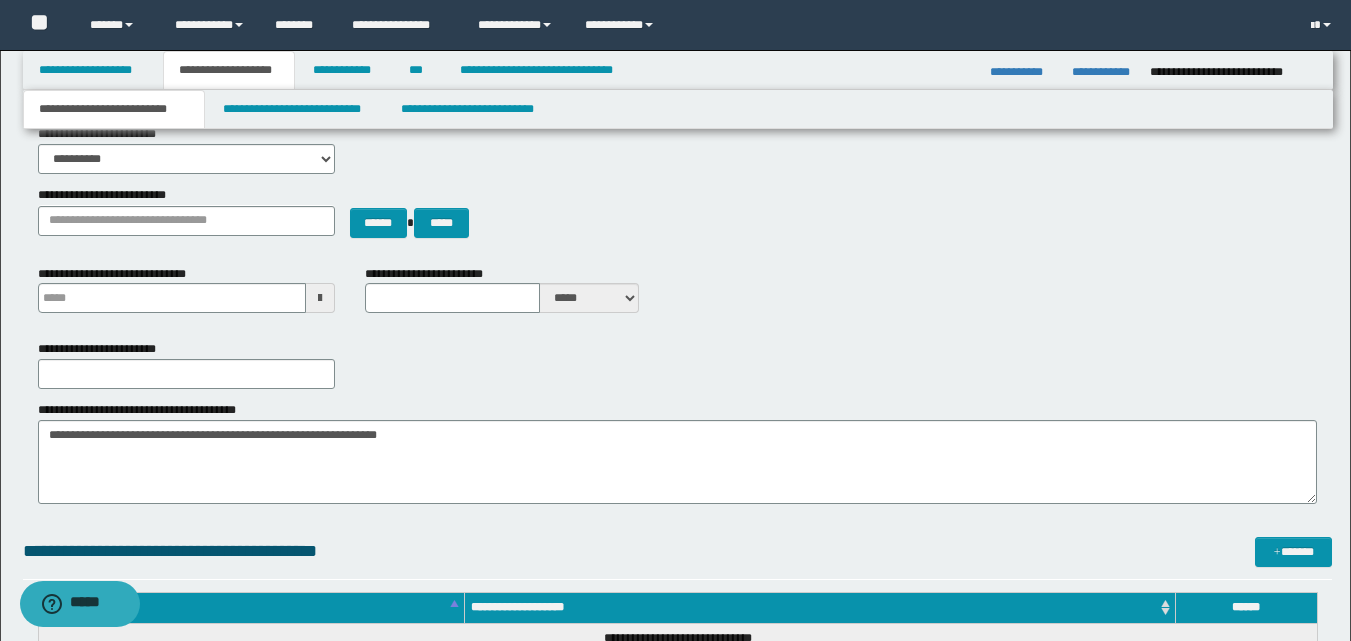 scroll, scrollTop: 300, scrollLeft: 0, axis: vertical 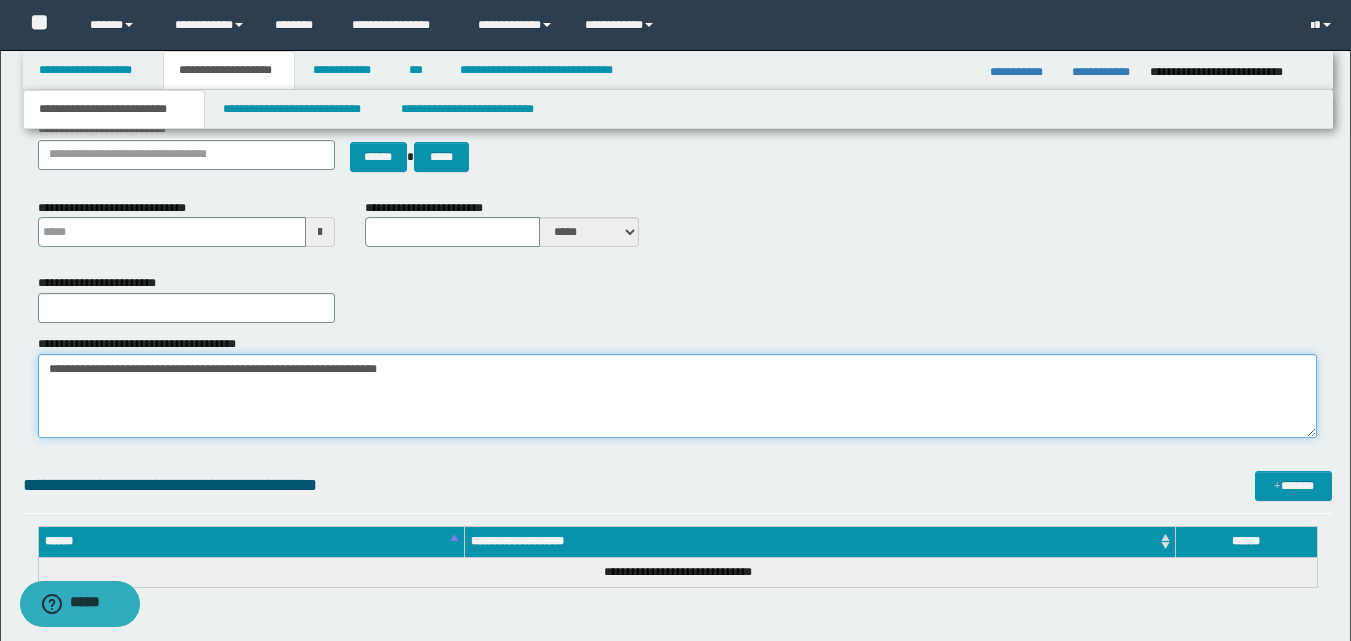 drag, startPoint x: 435, startPoint y: 378, endPoint x: 152, endPoint y: 351, distance: 284.28506 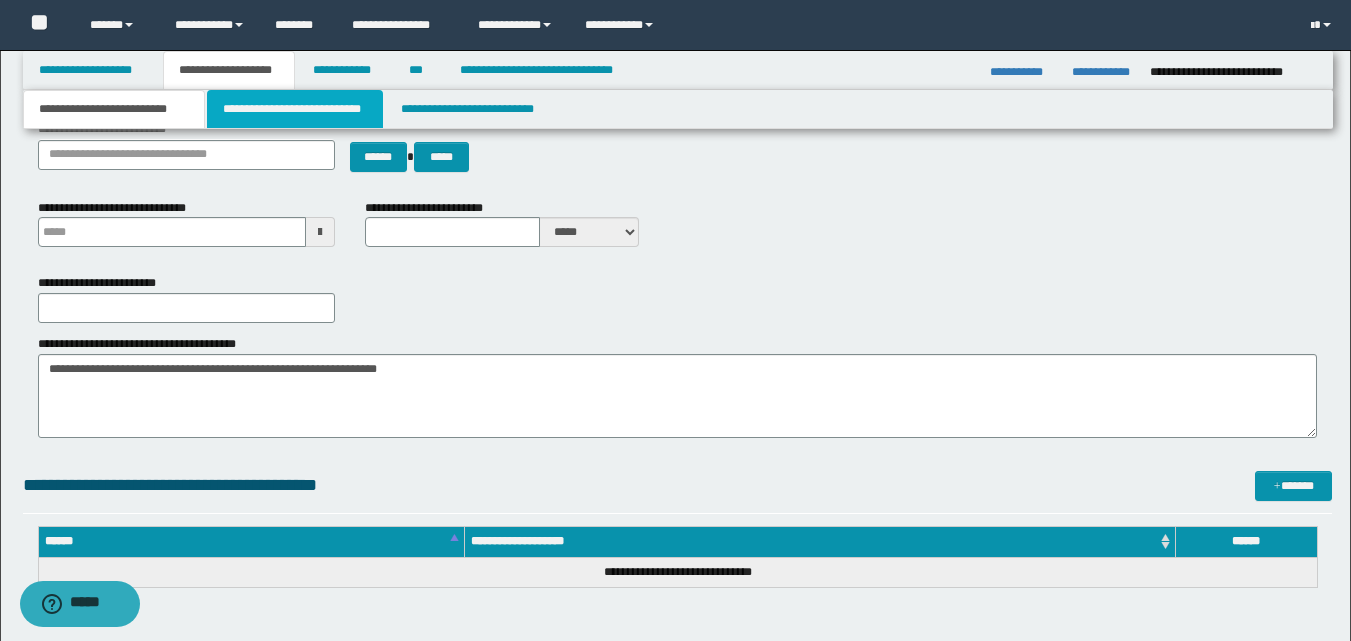 click on "**********" at bounding box center [295, 109] 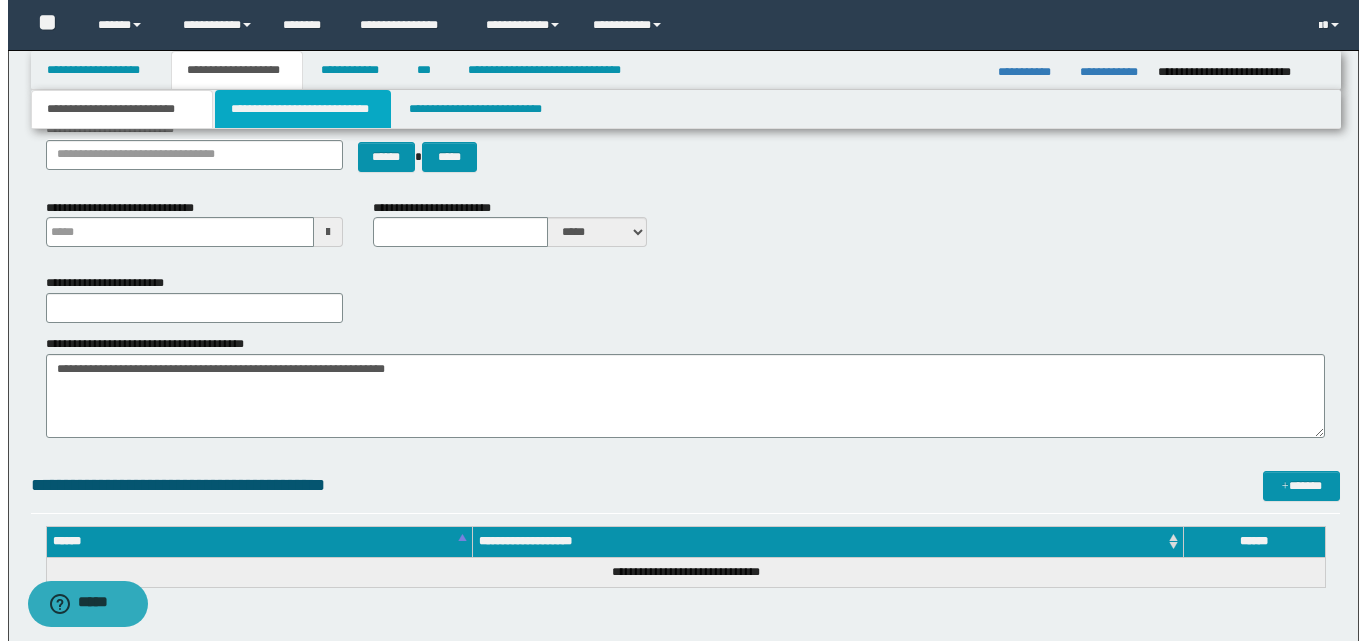 scroll, scrollTop: 0, scrollLeft: 0, axis: both 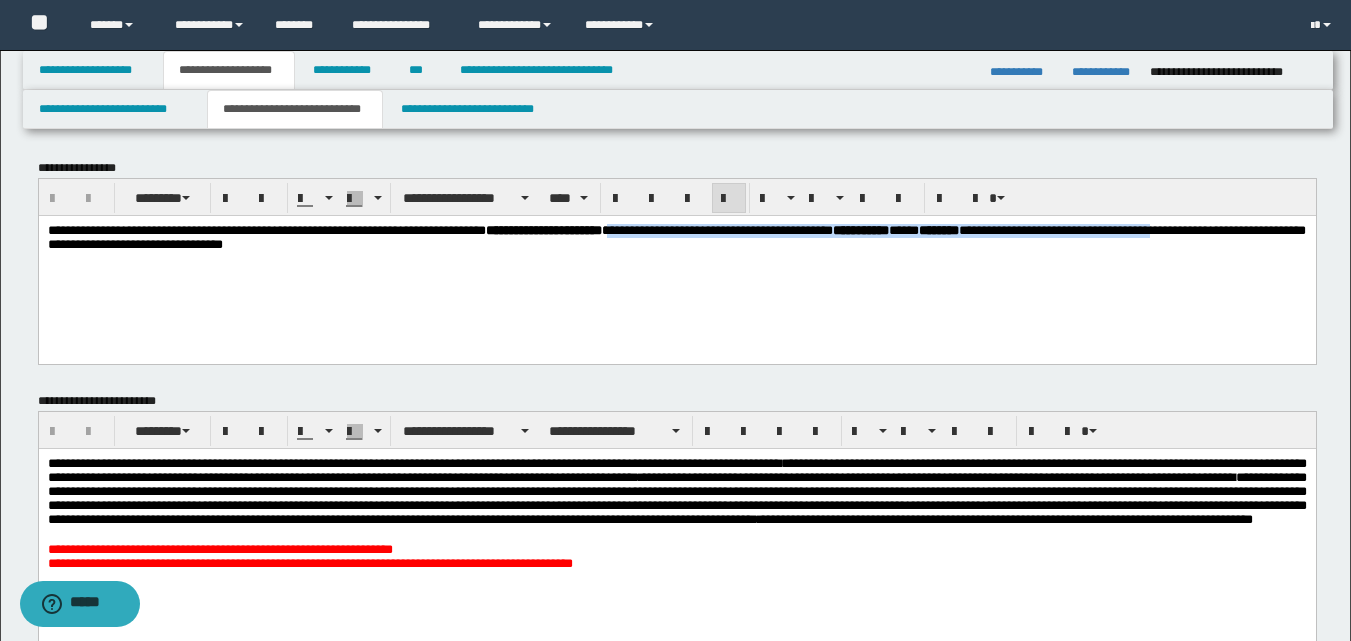 drag, startPoint x: 809, startPoint y: 230, endPoint x: 173, endPoint y: 260, distance: 636.70715 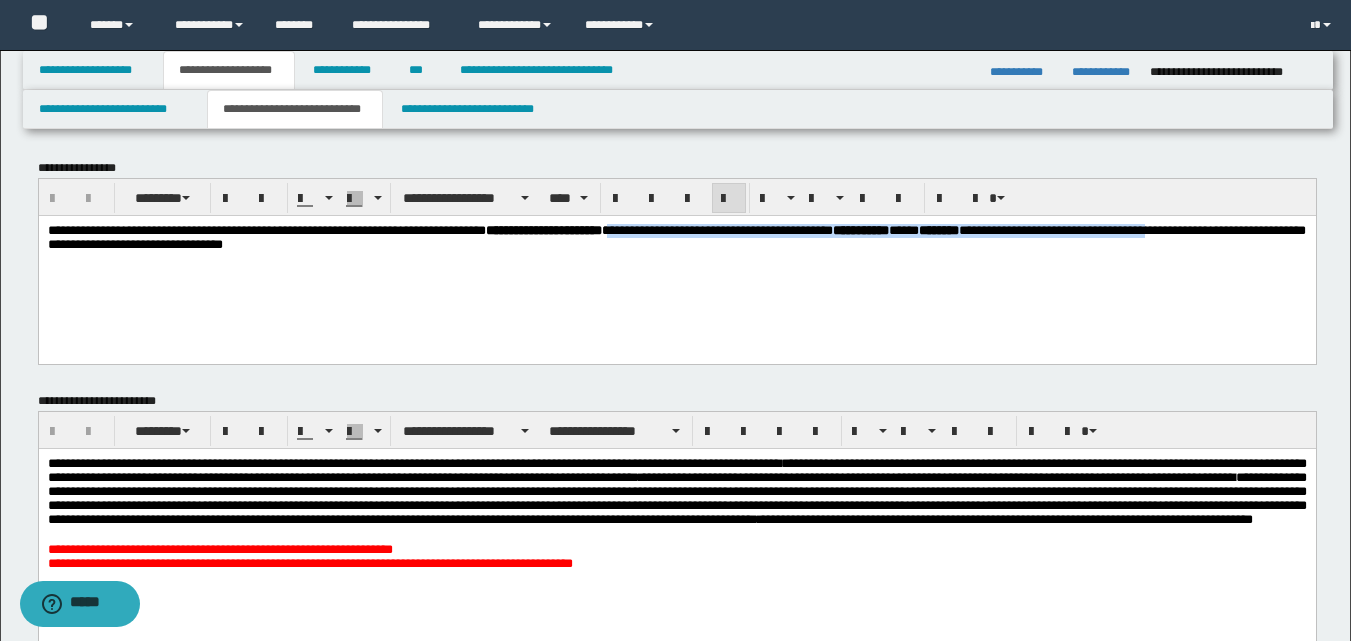 copy on "**********" 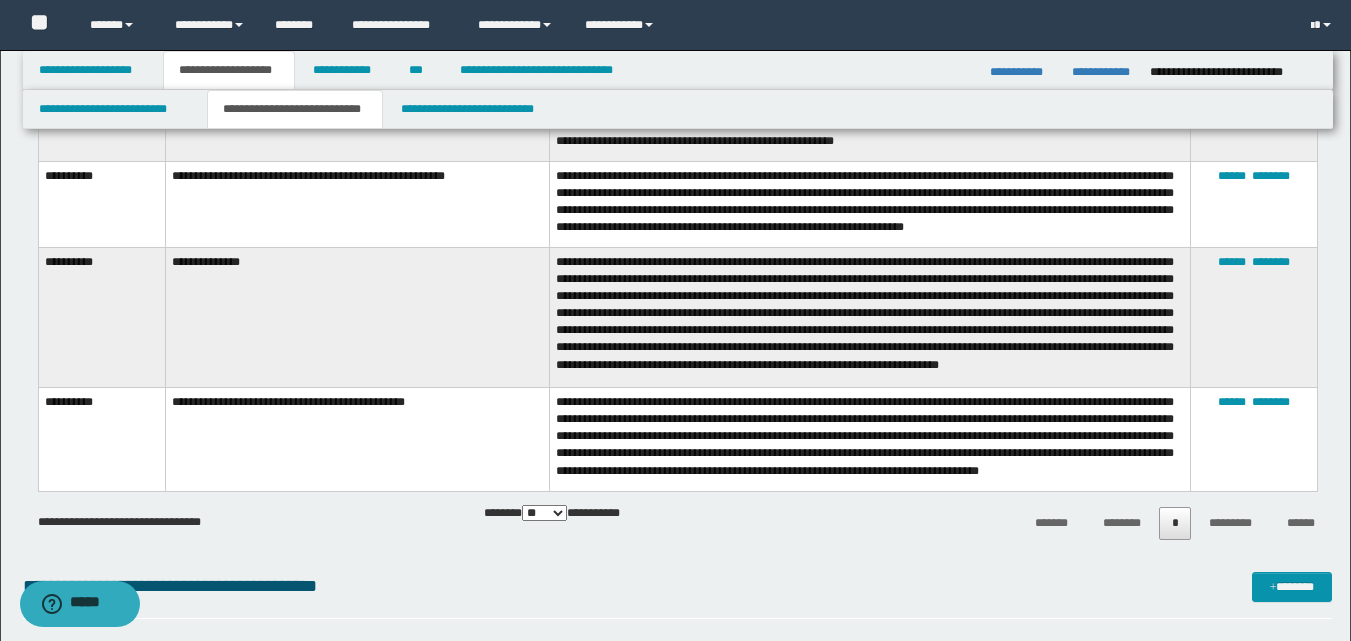 scroll, scrollTop: 2000, scrollLeft: 0, axis: vertical 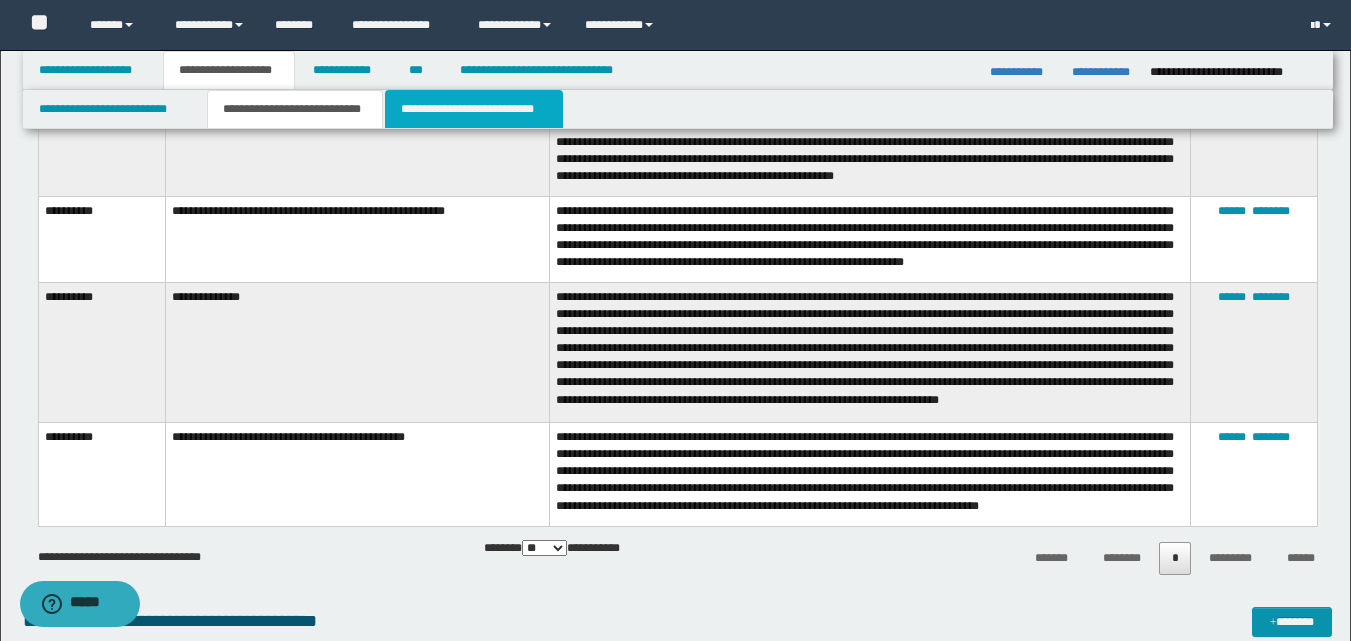 click on "**********" at bounding box center [474, 109] 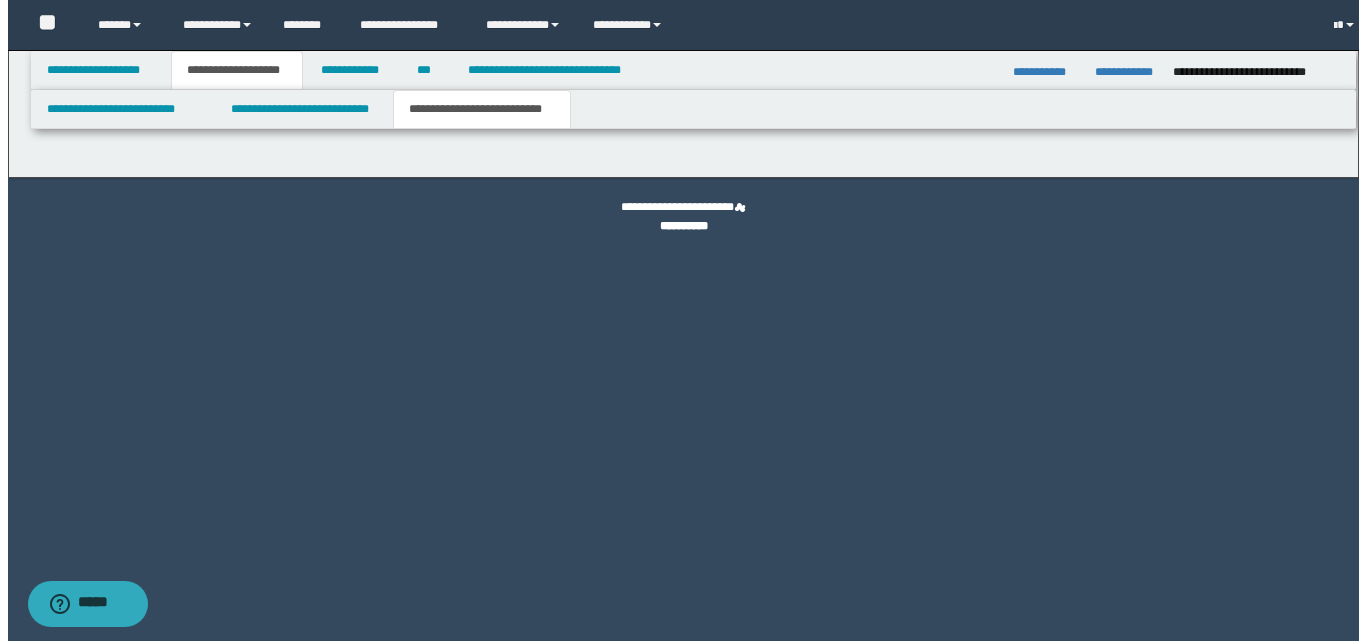 scroll, scrollTop: 0, scrollLeft: 0, axis: both 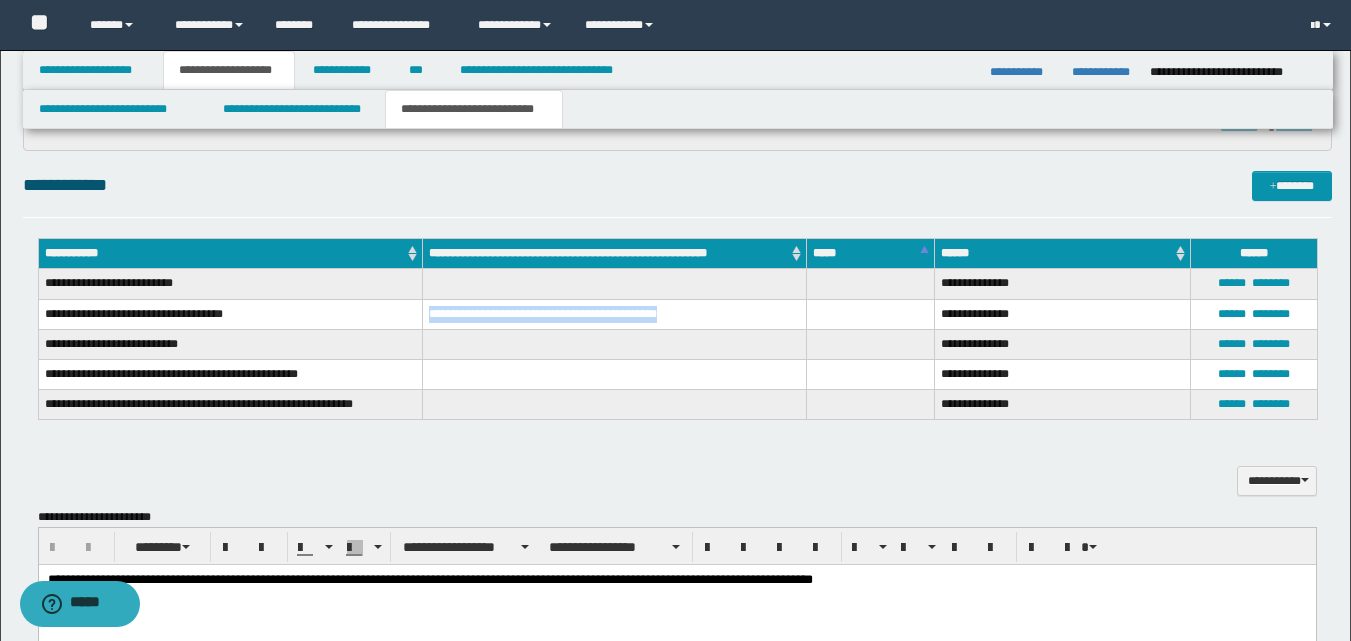 drag, startPoint x: 425, startPoint y: 313, endPoint x: 686, endPoint y: 319, distance: 261.06897 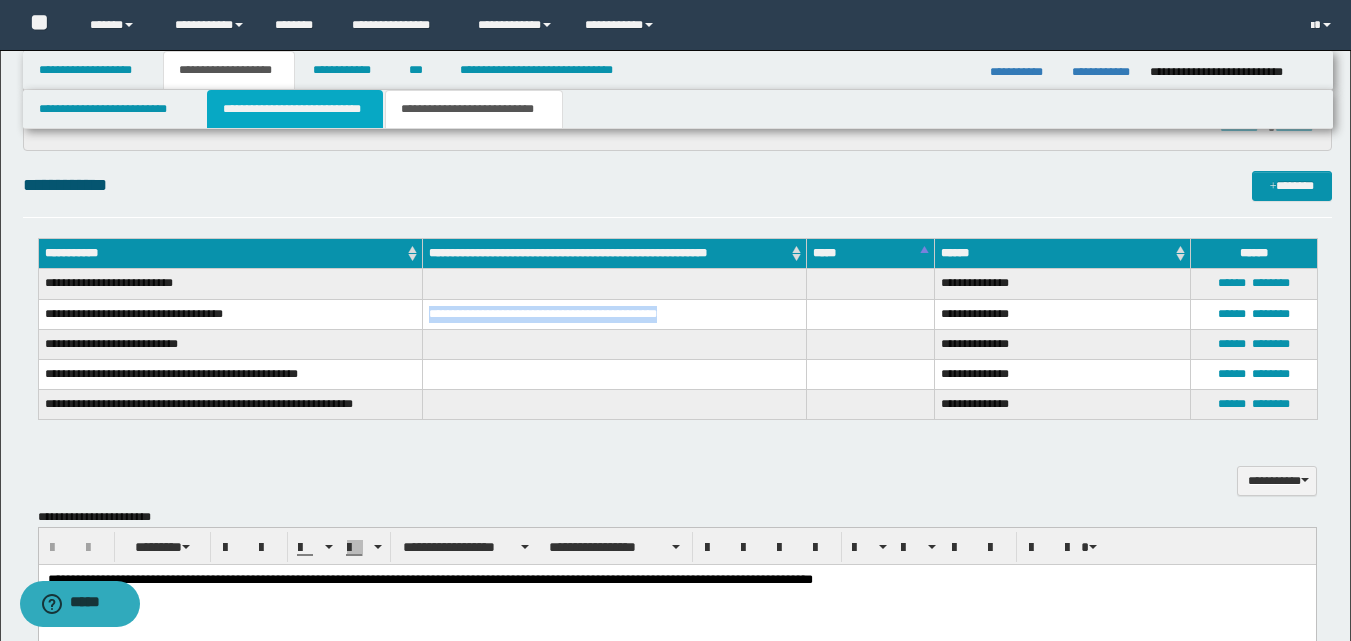 click on "**********" at bounding box center [295, 109] 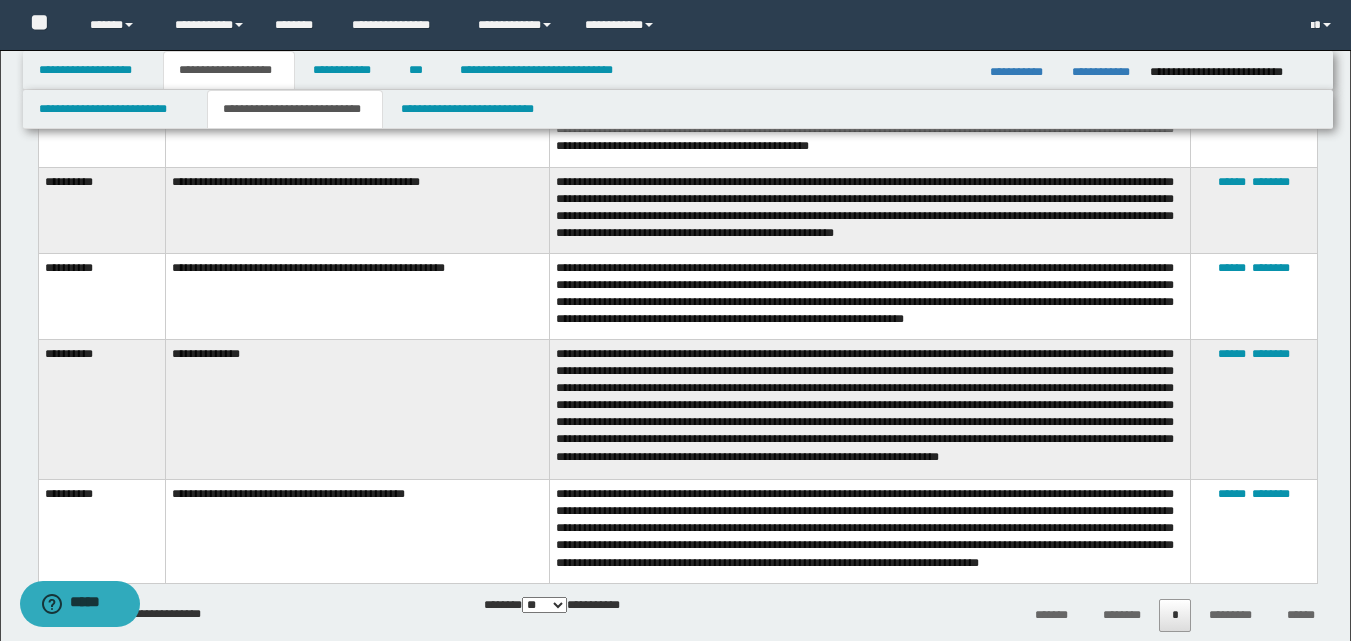 scroll, scrollTop: 2000, scrollLeft: 0, axis: vertical 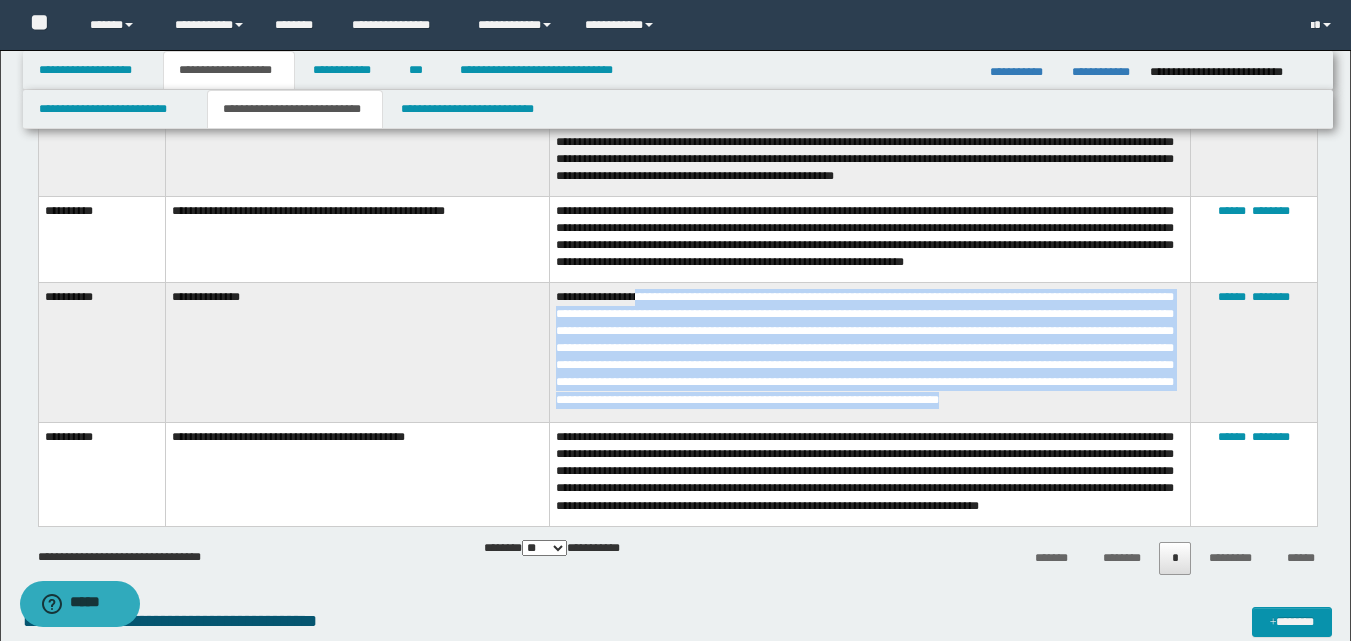 drag, startPoint x: 639, startPoint y: 290, endPoint x: 729, endPoint y: 409, distance: 149.2012 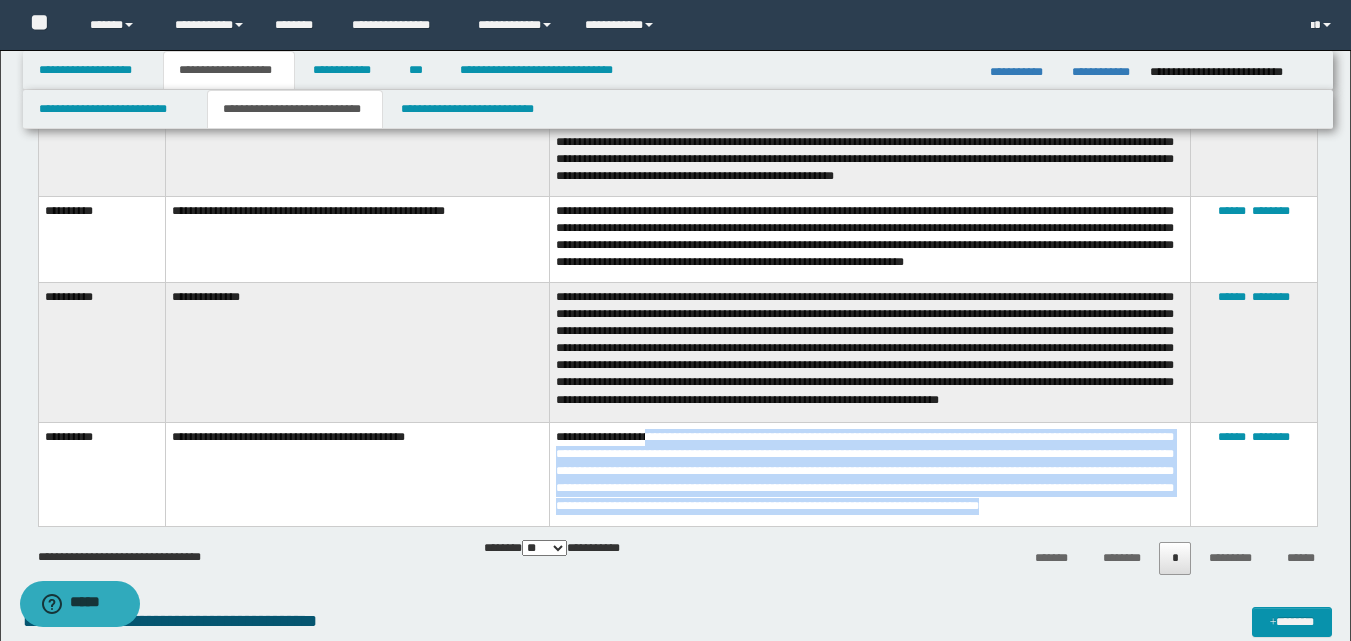 drag, startPoint x: 650, startPoint y: 446, endPoint x: 1155, endPoint y: 511, distance: 509.166 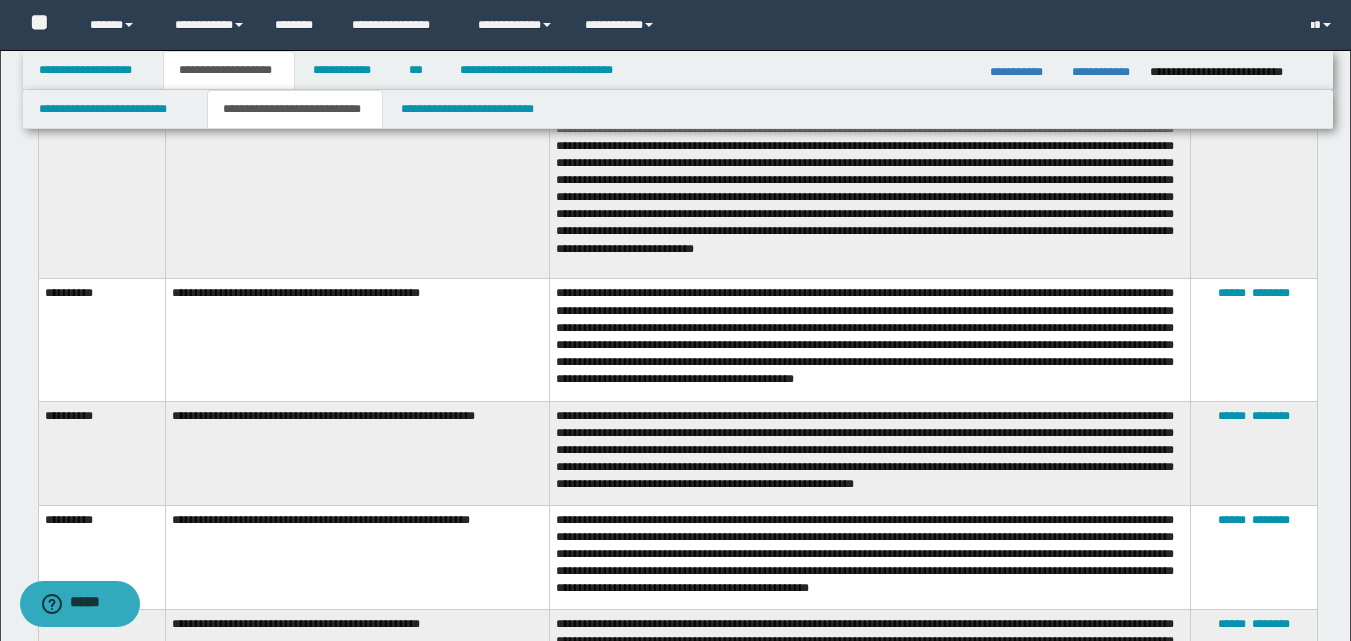 scroll, scrollTop: 1500, scrollLeft: 0, axis: vertical 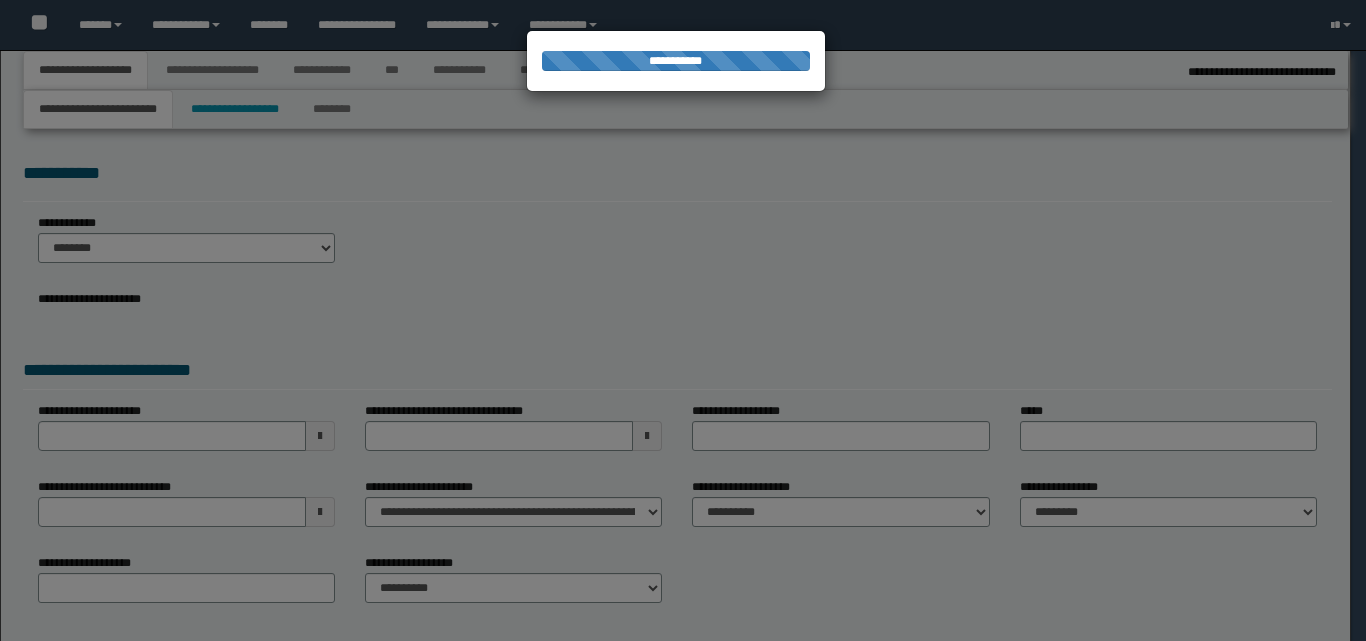 select on "*" 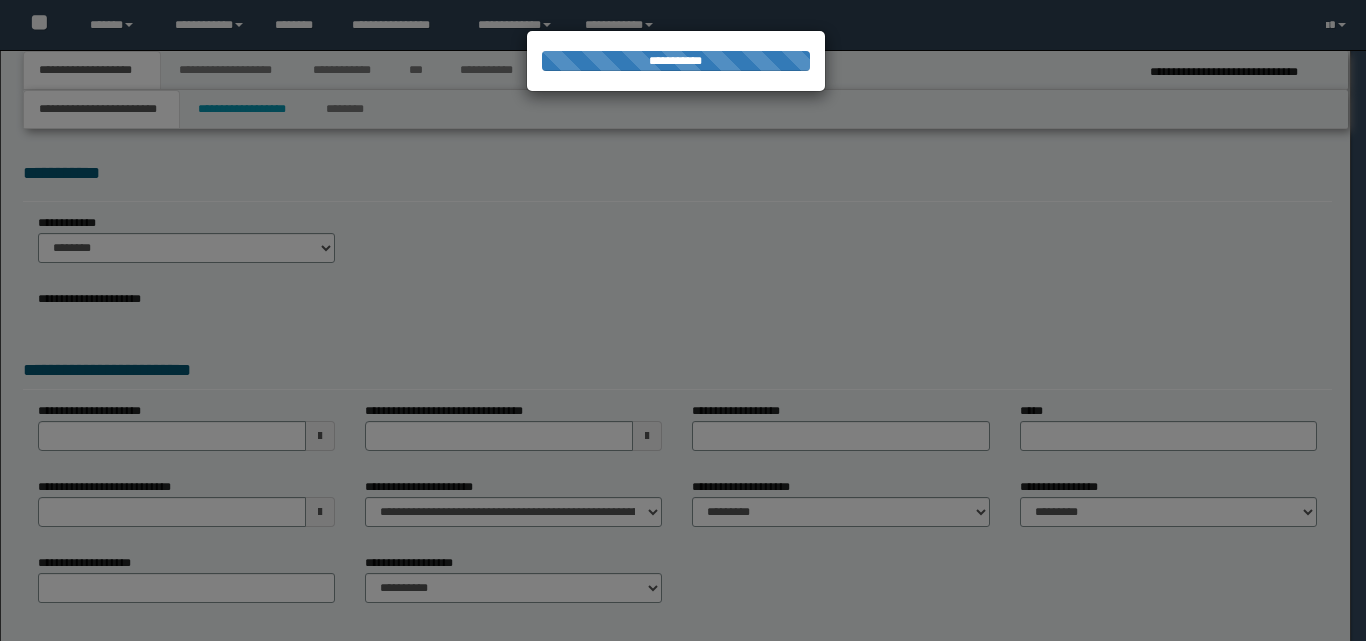 scroll, scrollTop: 0, scrollLeft: 0, axis: both 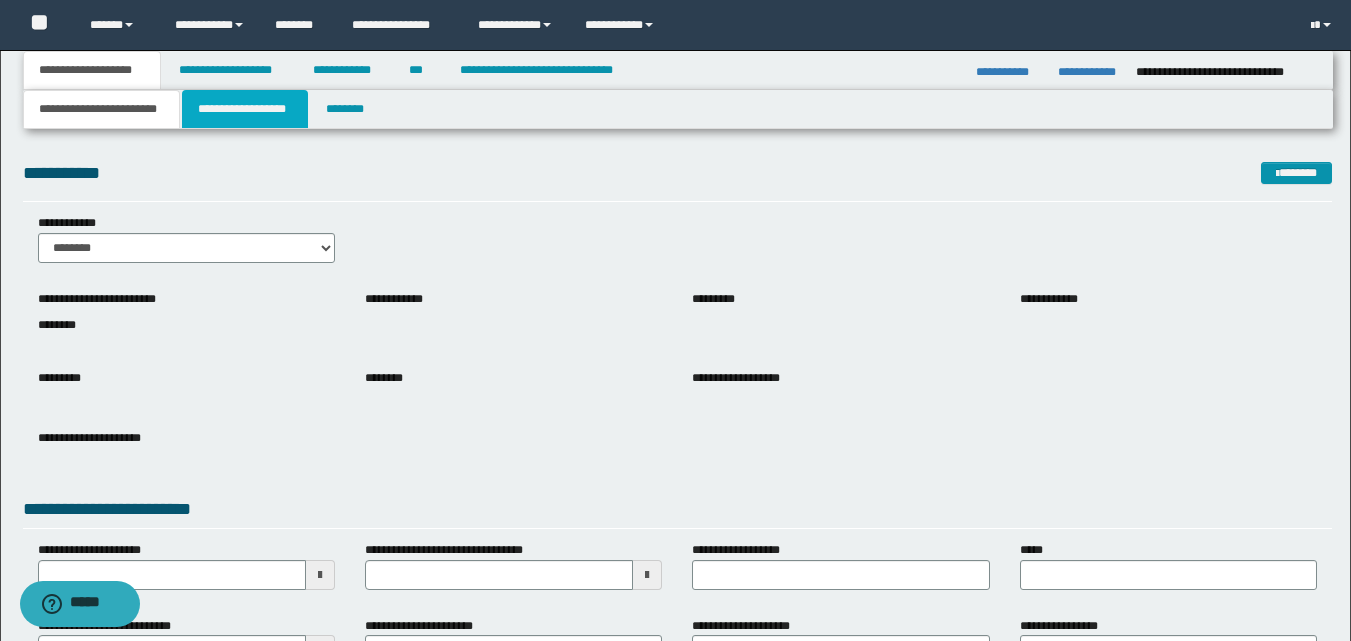 click on "**********" at bounding box center (245, 109) 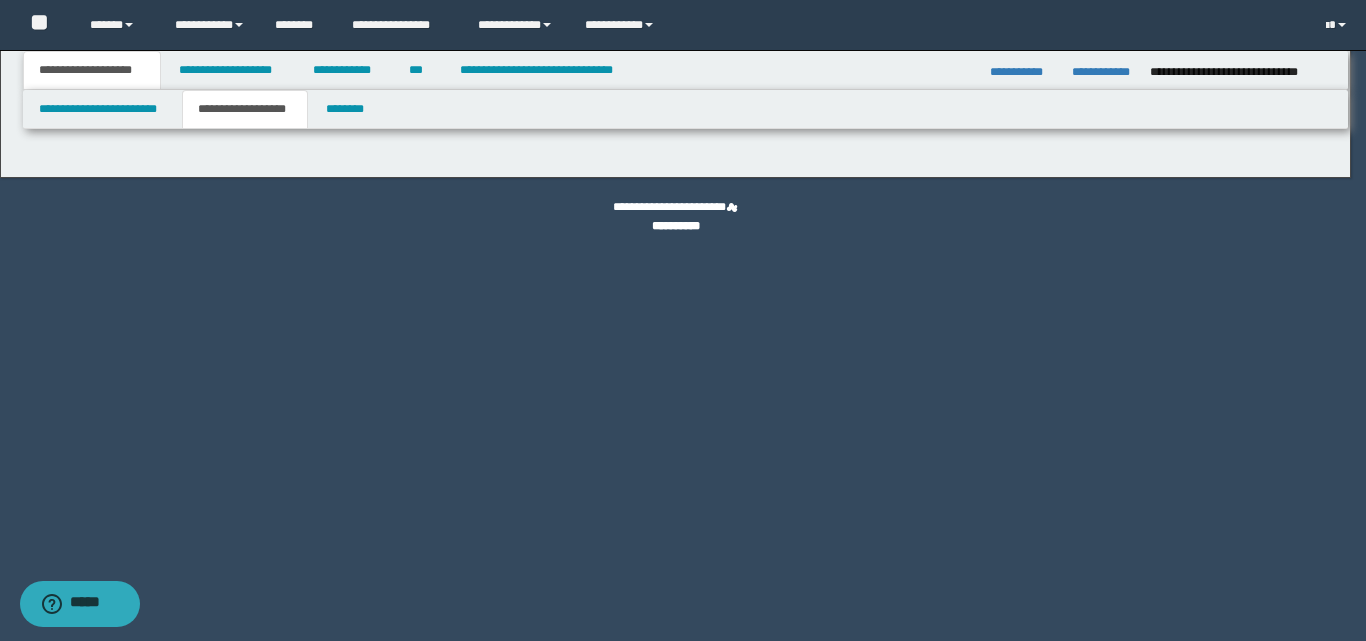 type on "**********" 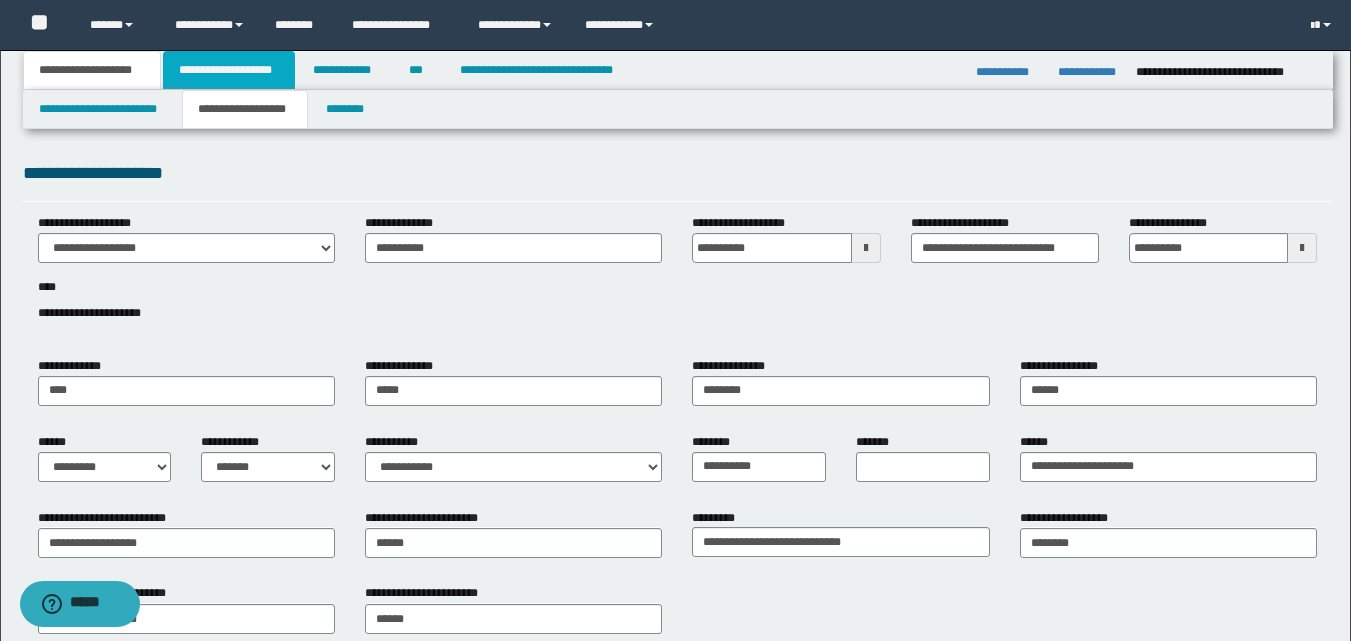 click on "**********" at bounding box center (229, 70) 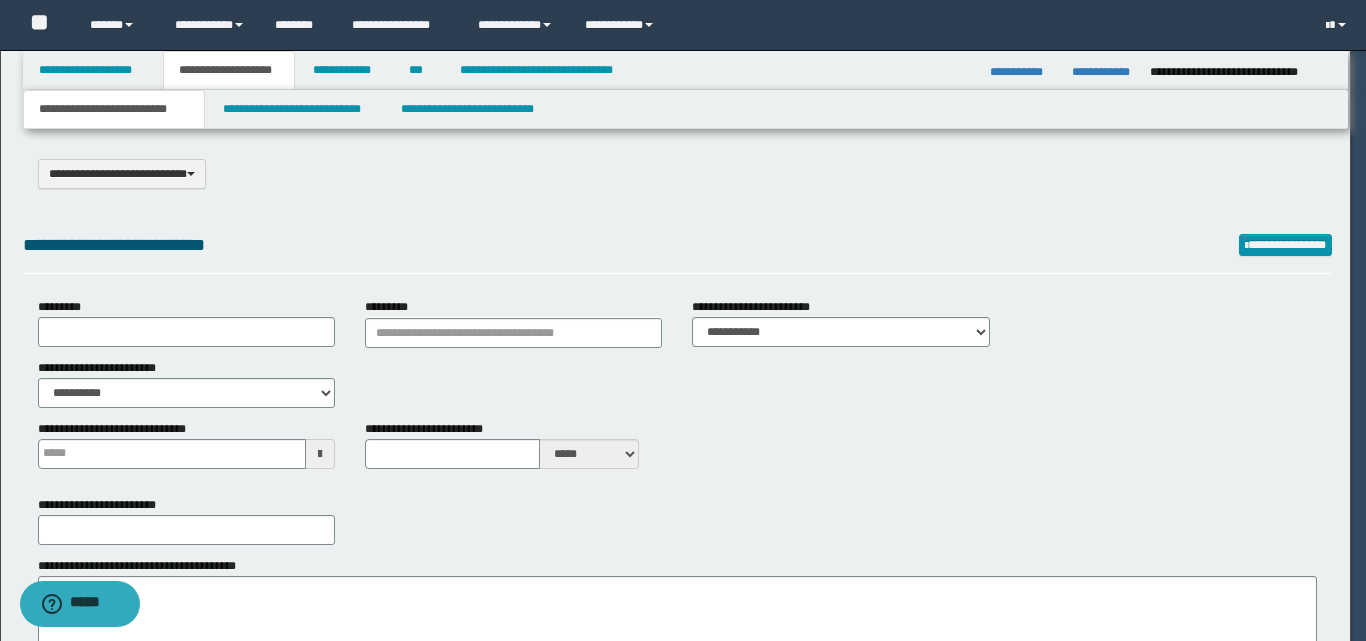 select on "*" 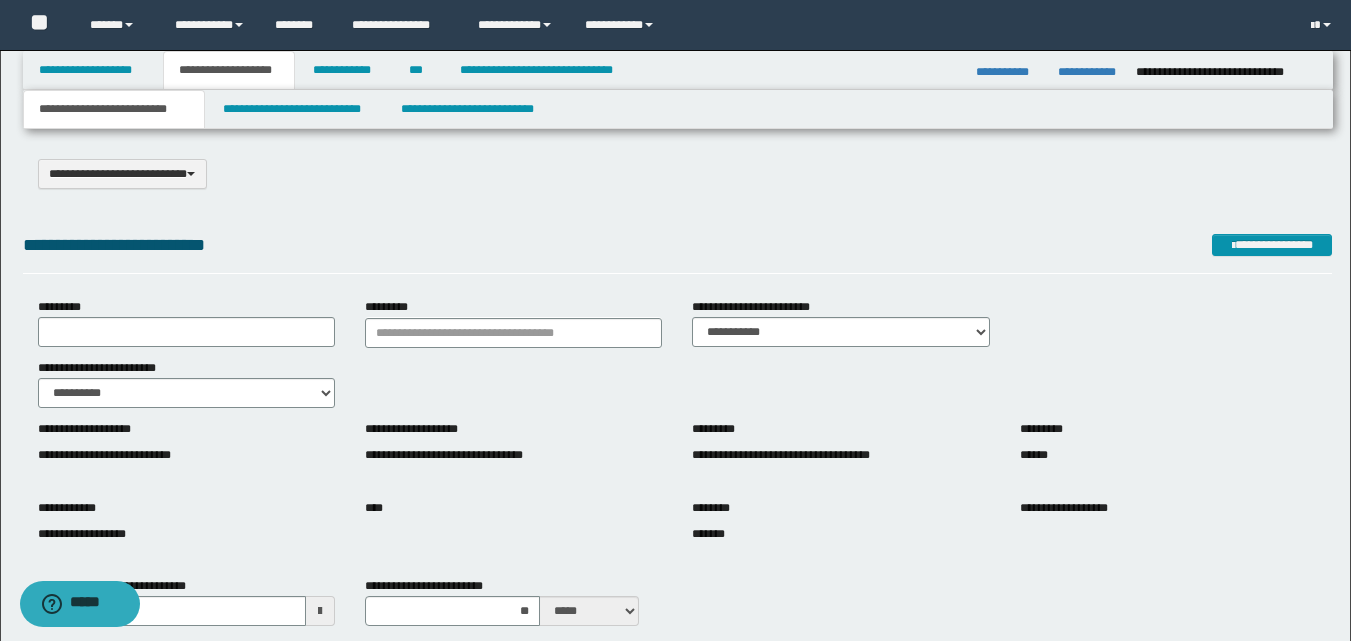 scroll, scrollTop: 200, scrollLeft: 0, axis: vertical 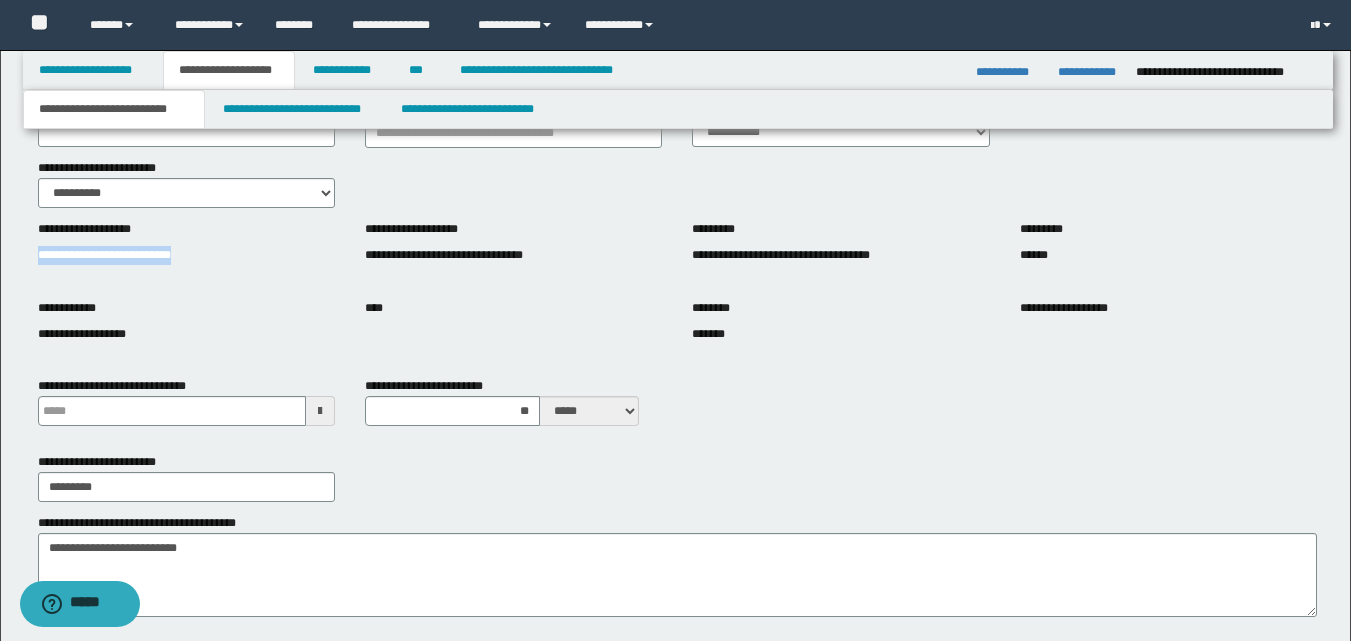 drag, startPoint x: 32, startPoint y: 259, endPoint x: 198, endPoint y: 265, distance: 166.1084 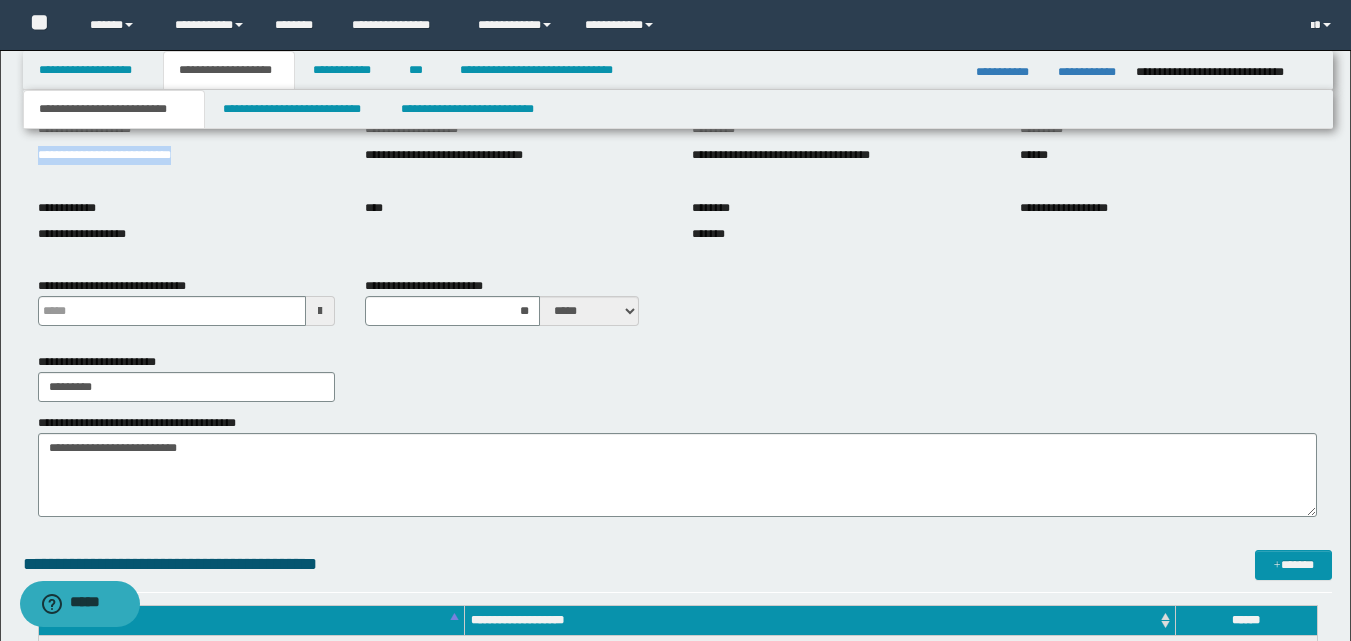 scroll, scrollTop: 400, scrollLeft: 0, axis: vertical 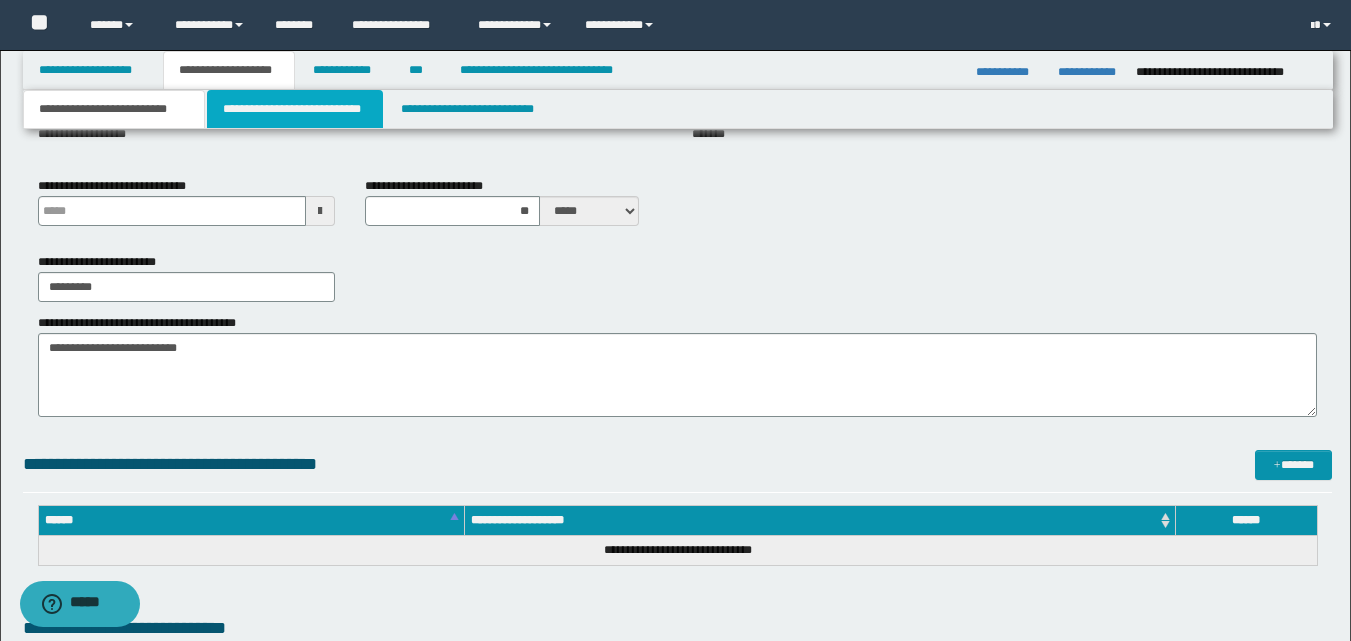 click on "**********" at bounding box center (295, 109) 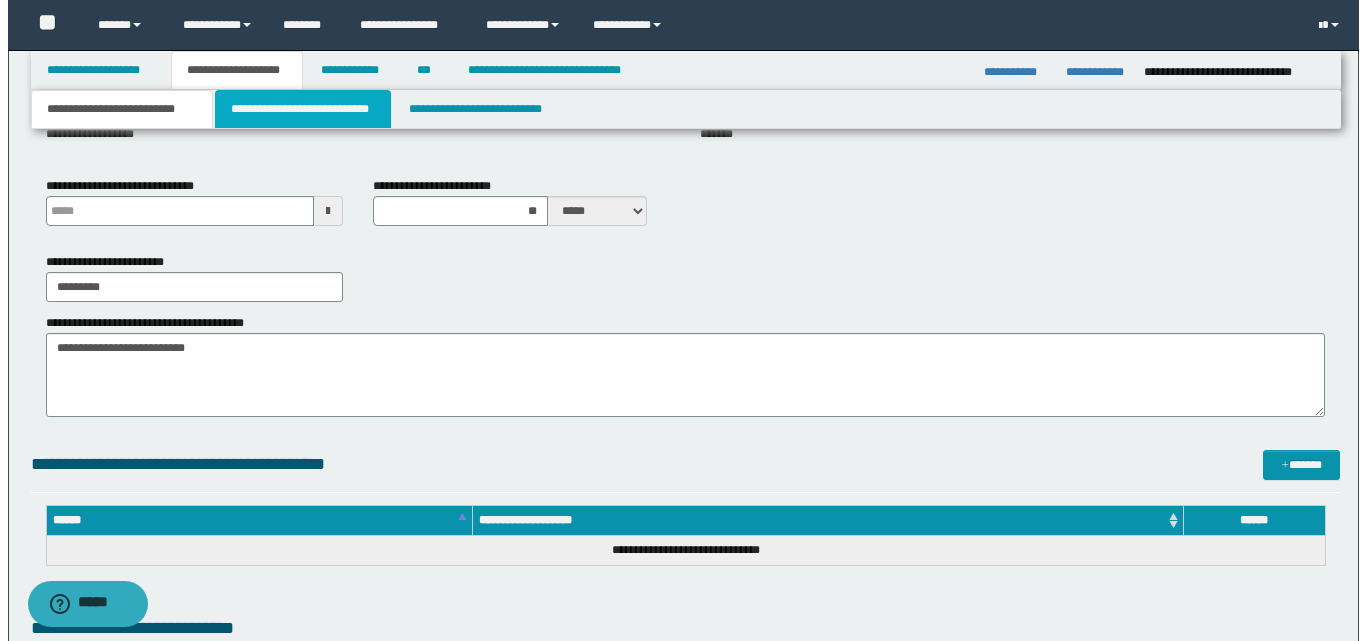 scroll, scrollTop: 0, scrollLeft: 0, axis: both 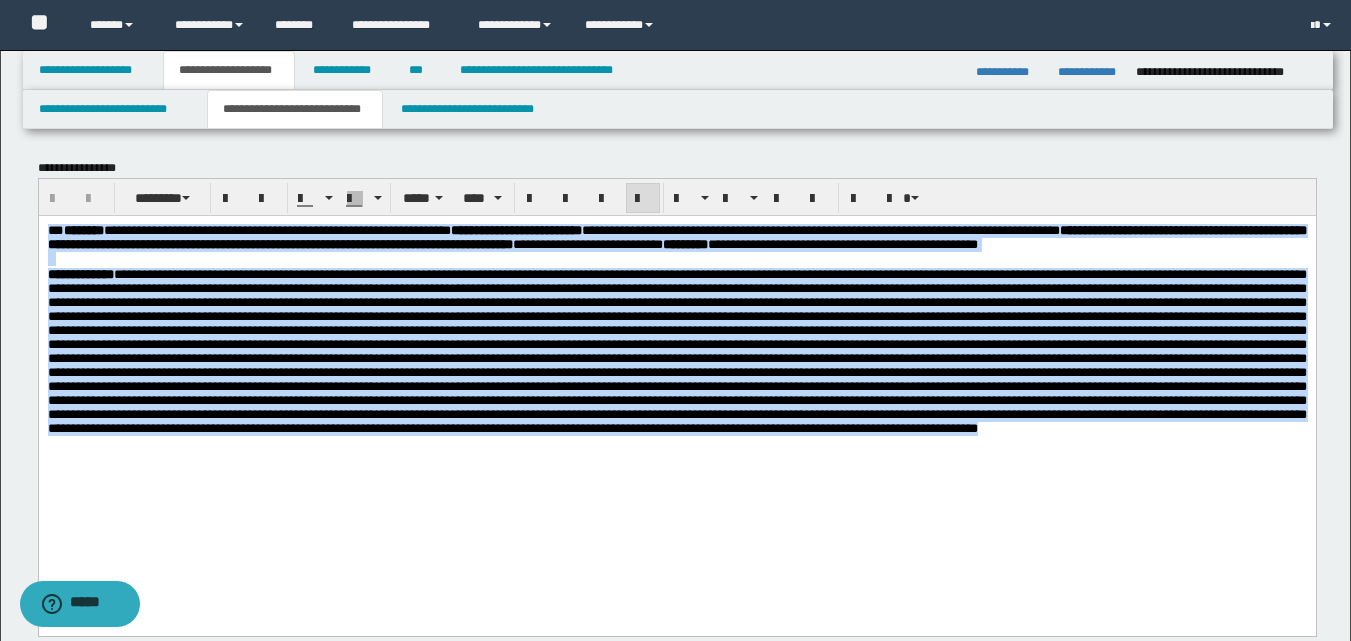 drag, startPoint x: 48, startPoint y: 230, endPoint x: 1268, endPoint y: 512, distance: 1252.1677 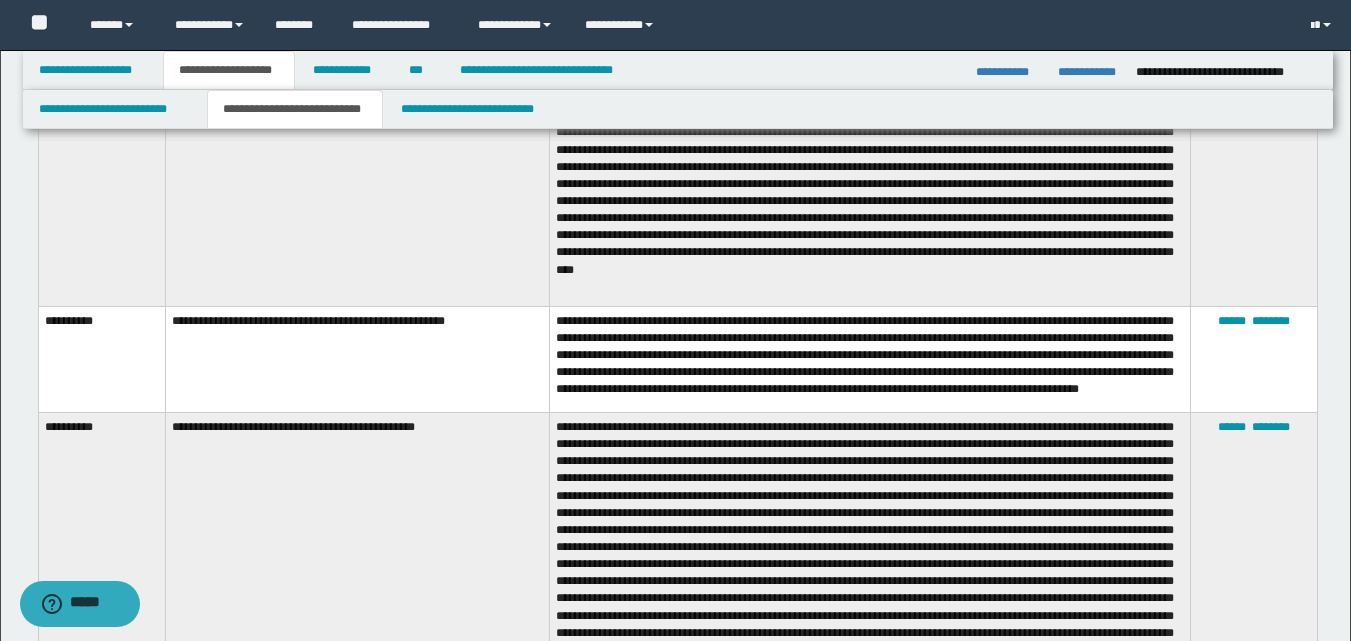 scroll, scrollTop: 1900, scrollLeft: 0, axis: vertical 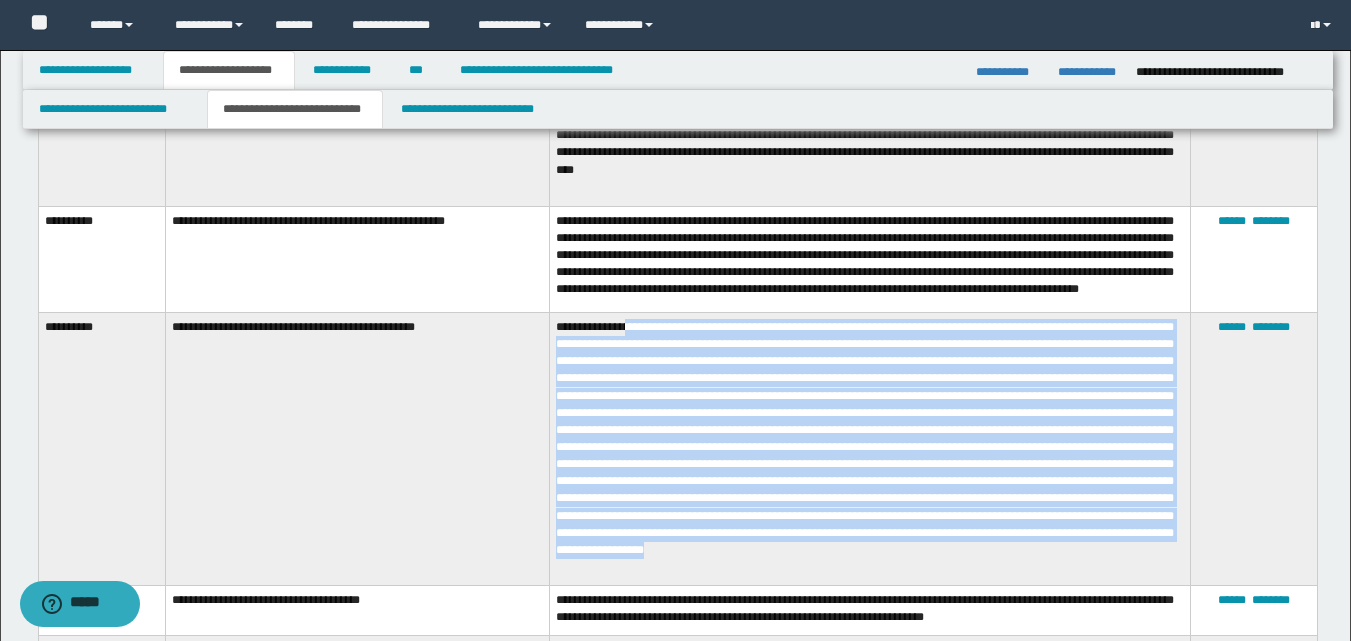 drag, startPoint x: 635, startPoint y: 317, endPoint x: 826, endPoint y: 537, distance: 291.34344 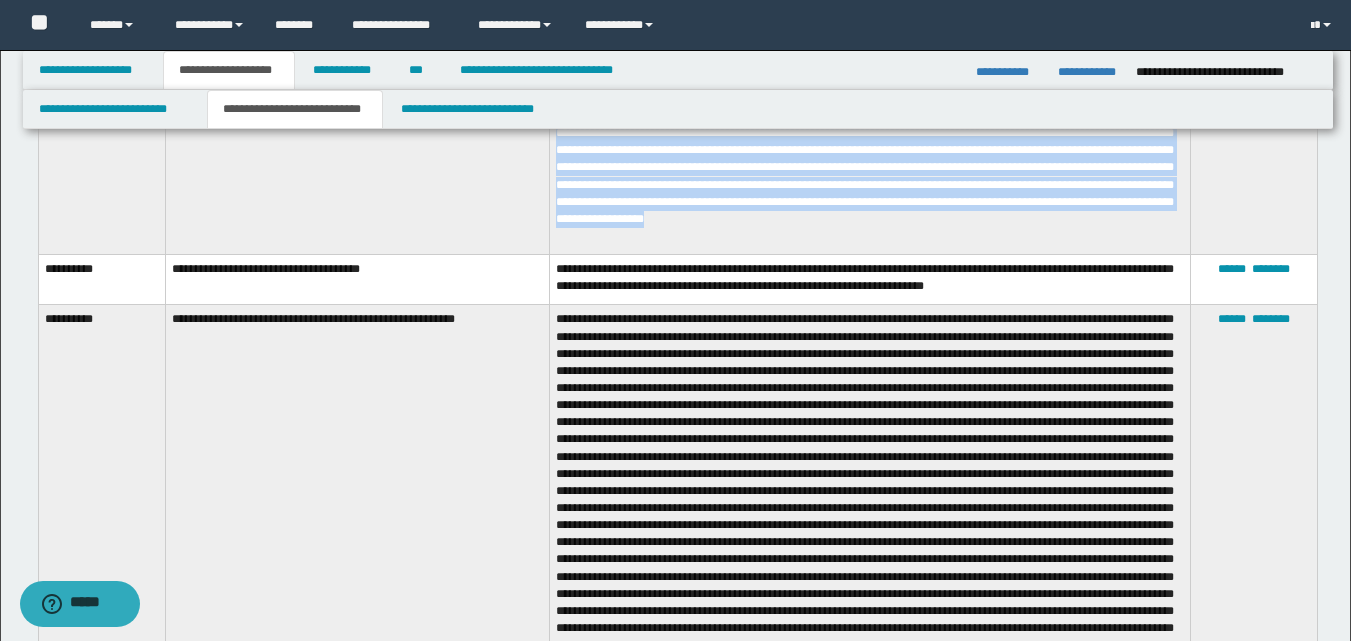 scroll, scrollTop: 2300, scrollLeft: 0, axis: vertical 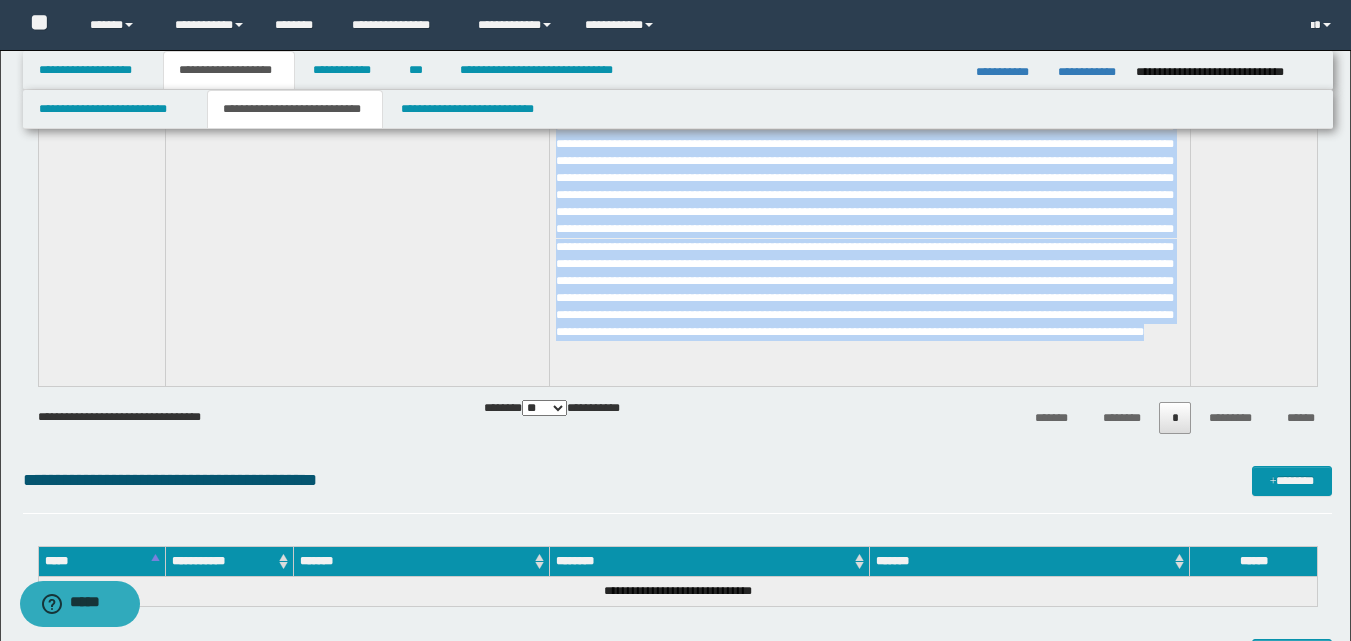 drag, startPoint x: 633, startPoint y: 237, endPoint x: 1117, endPoint y: 379, distance: 504.40063 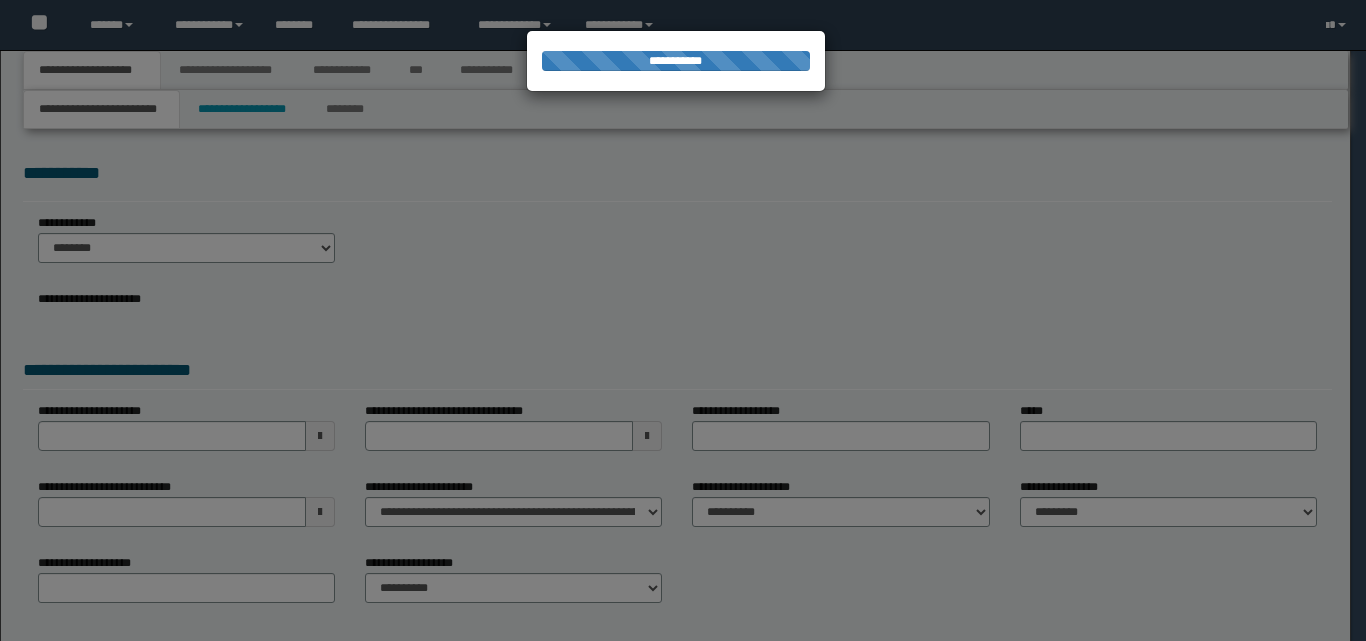 scroll, scrollTop: 0, scrollLeft: 0, axis: both 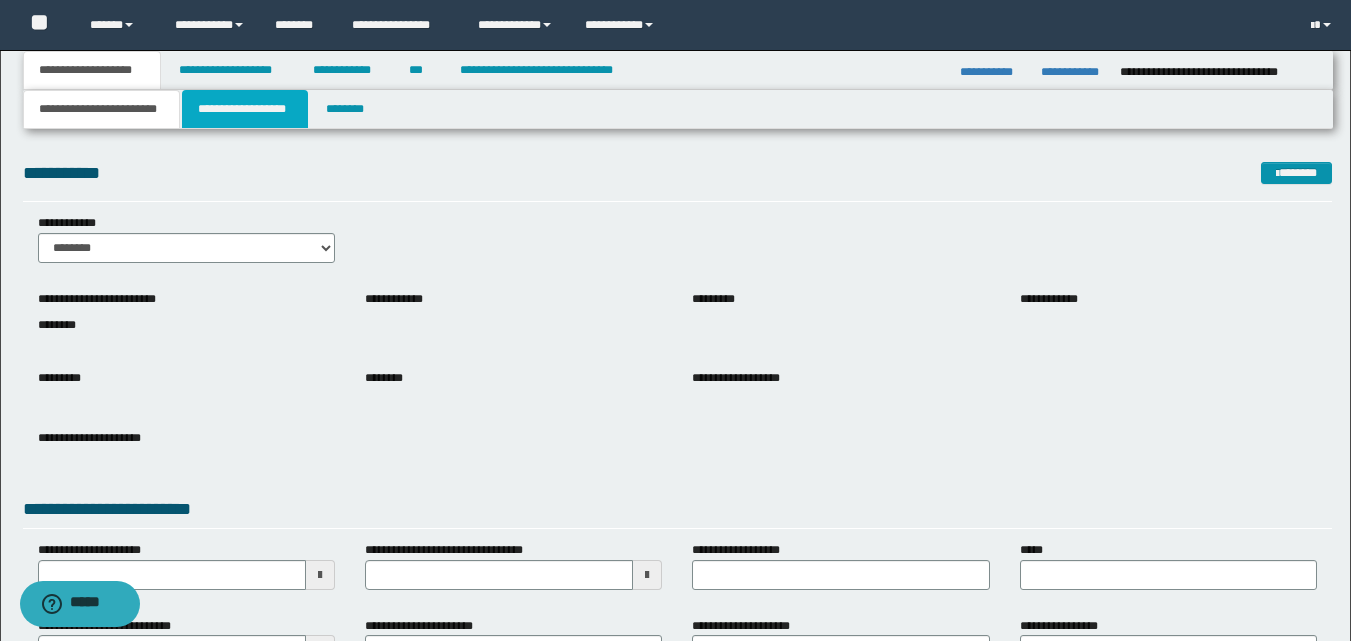 click on "**********" at bounding box center (245, 109) 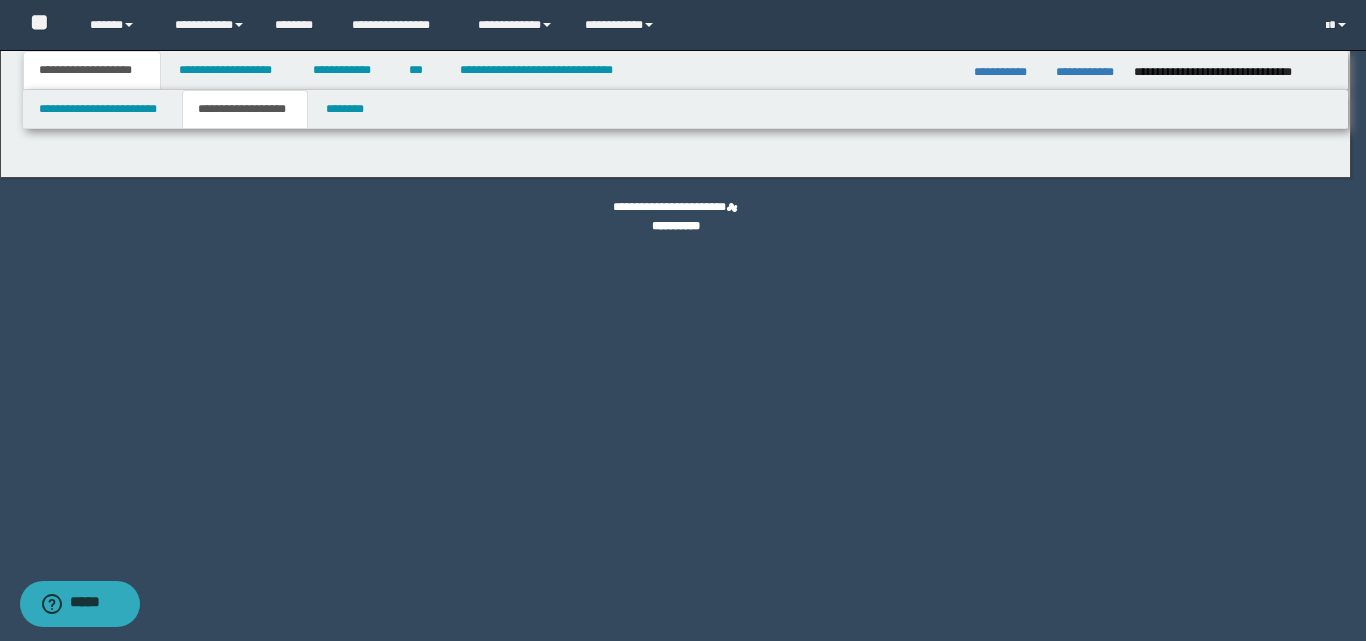 type on "********" 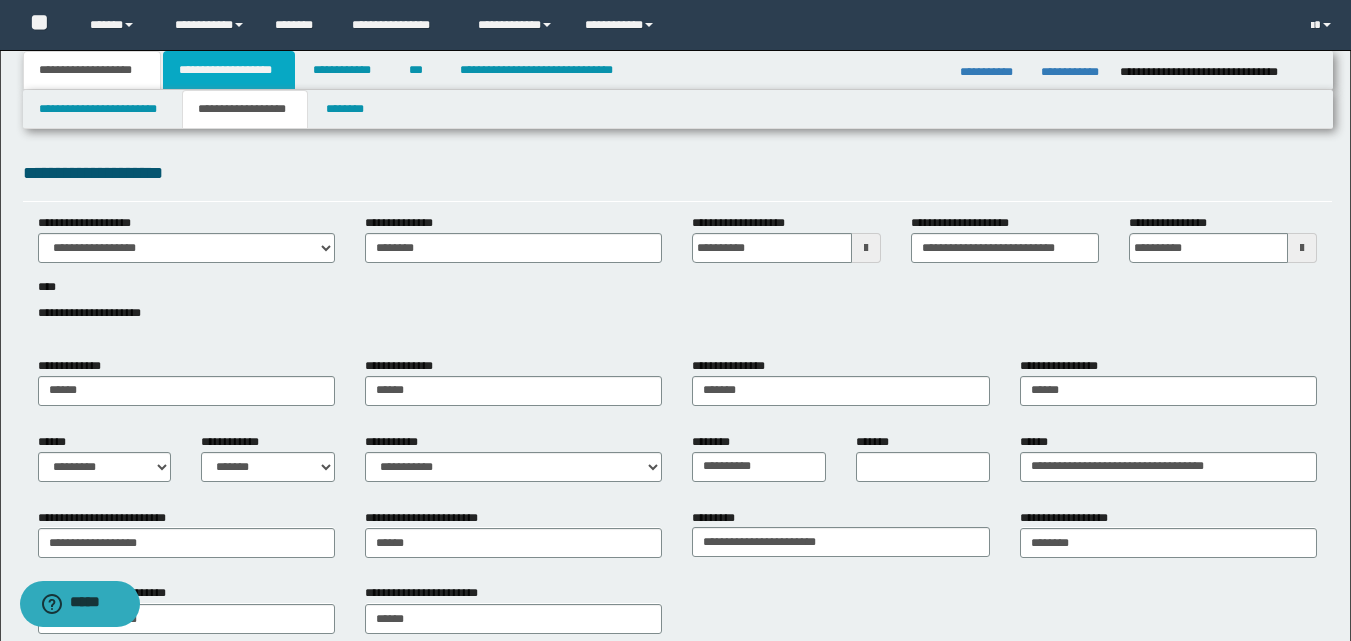 click on "**********" at bounding box center [229, 70] 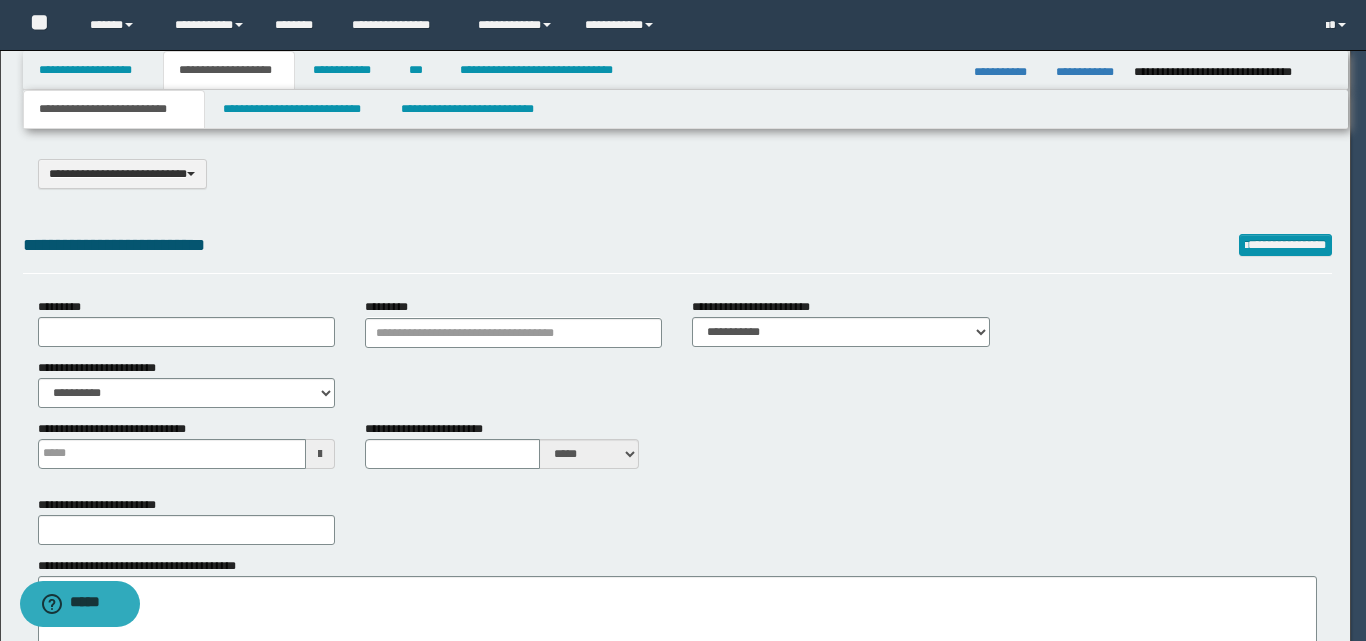 select on "*" 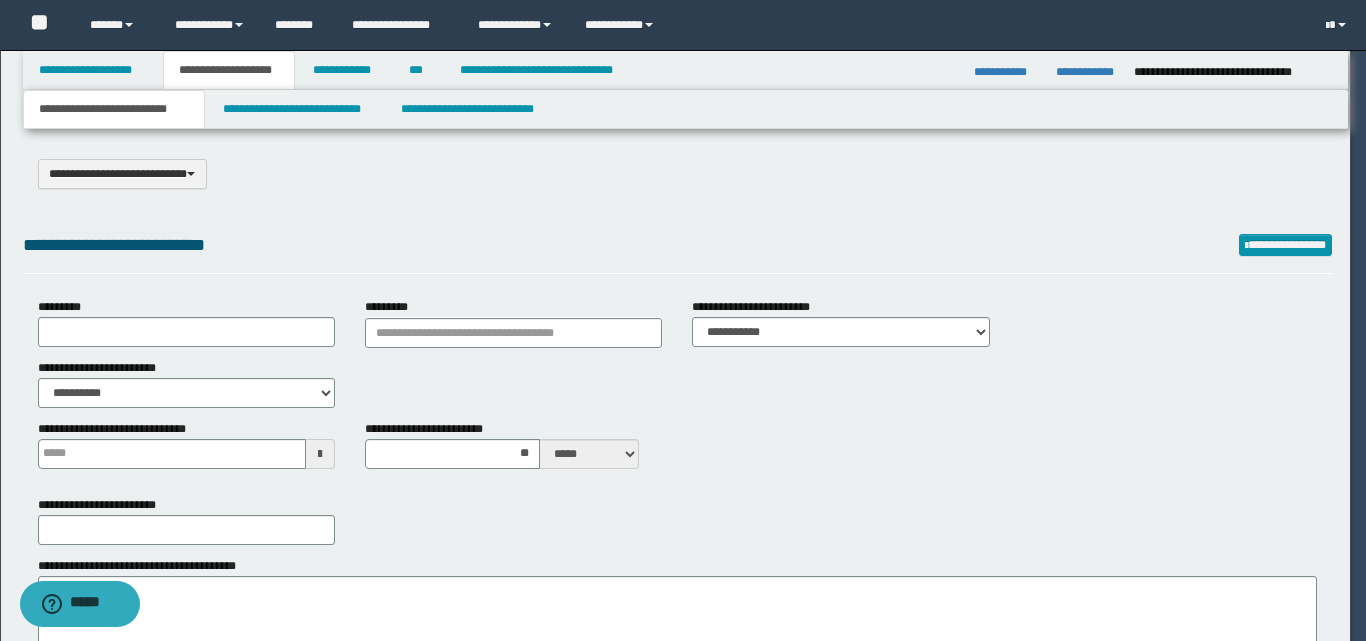 type on "**********" 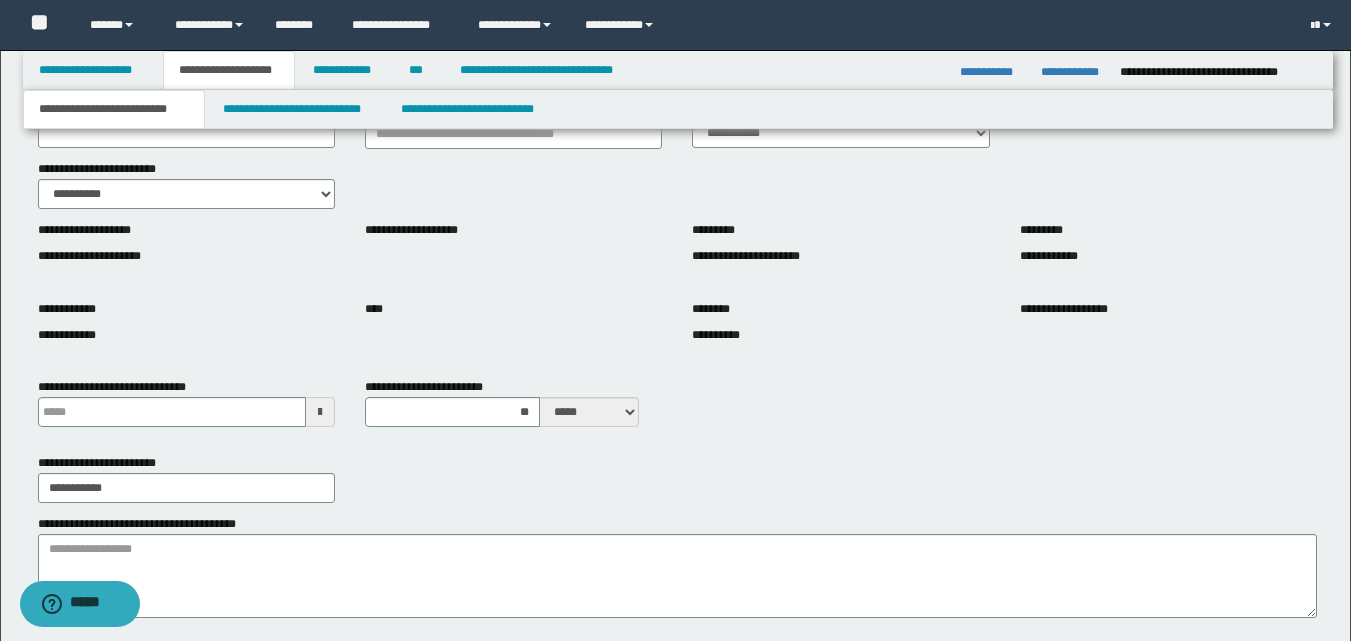 scroll, scrollTop: 200, scrollLeft: 0, axis: vertical 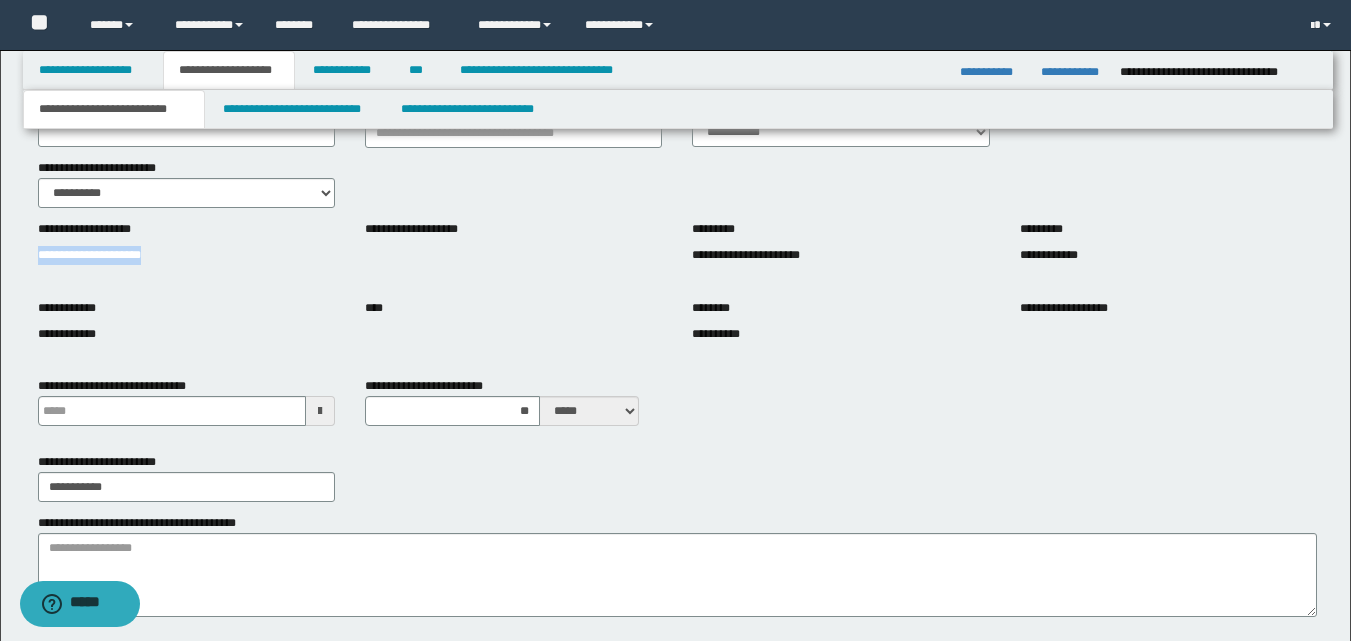 drag, startPoint x: 35, startPoint y: 254, endPoint x: 149, endPoint y: 278, distance: 116.498924 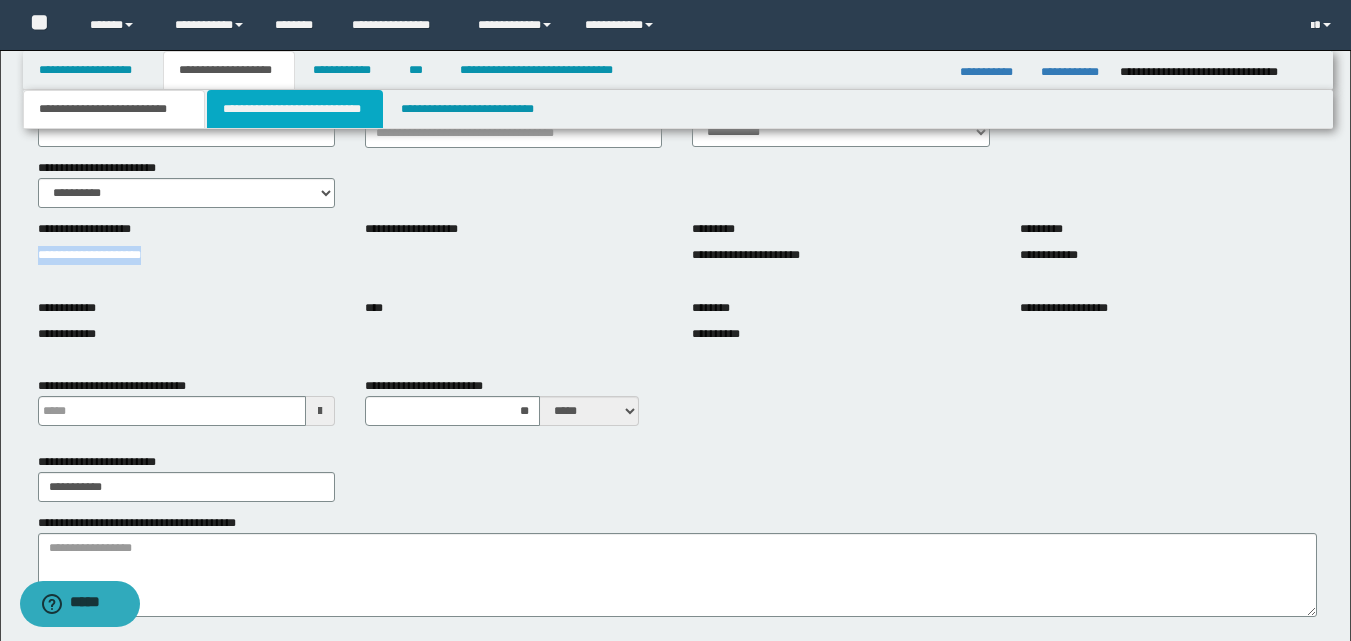 click on "**********" at bounding box center [295, 109] 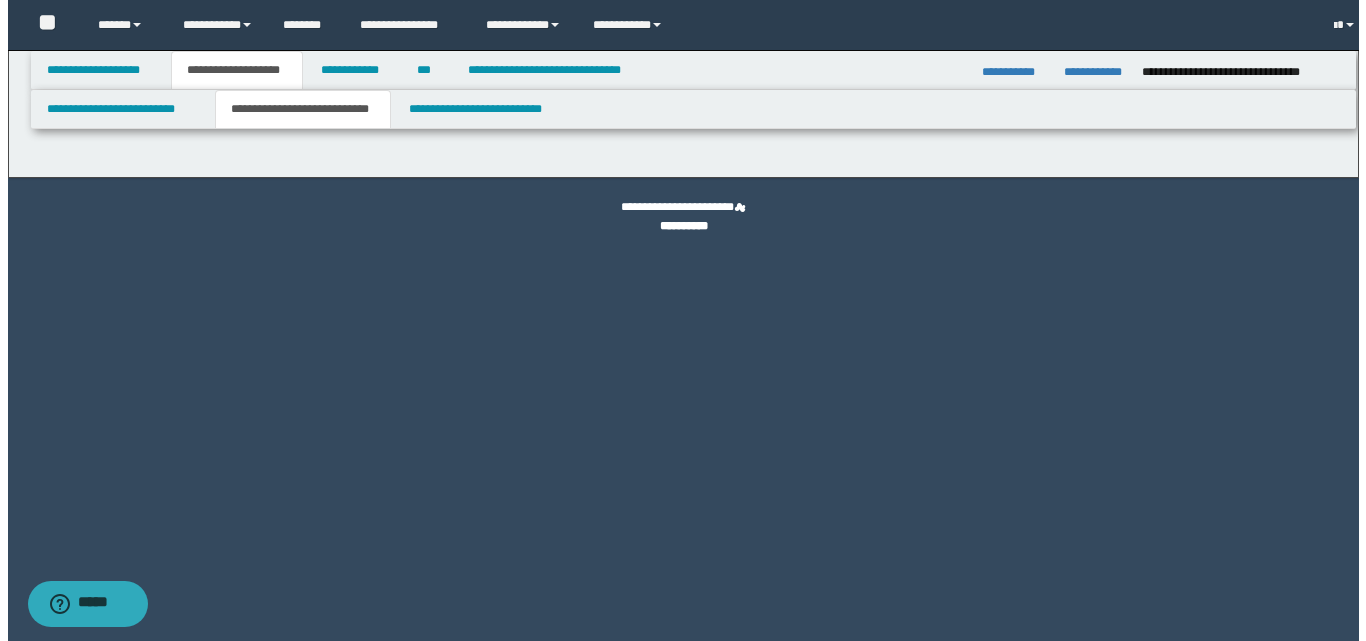 scroll, scrollTop: 0, scrollLeft: 0, axis: both 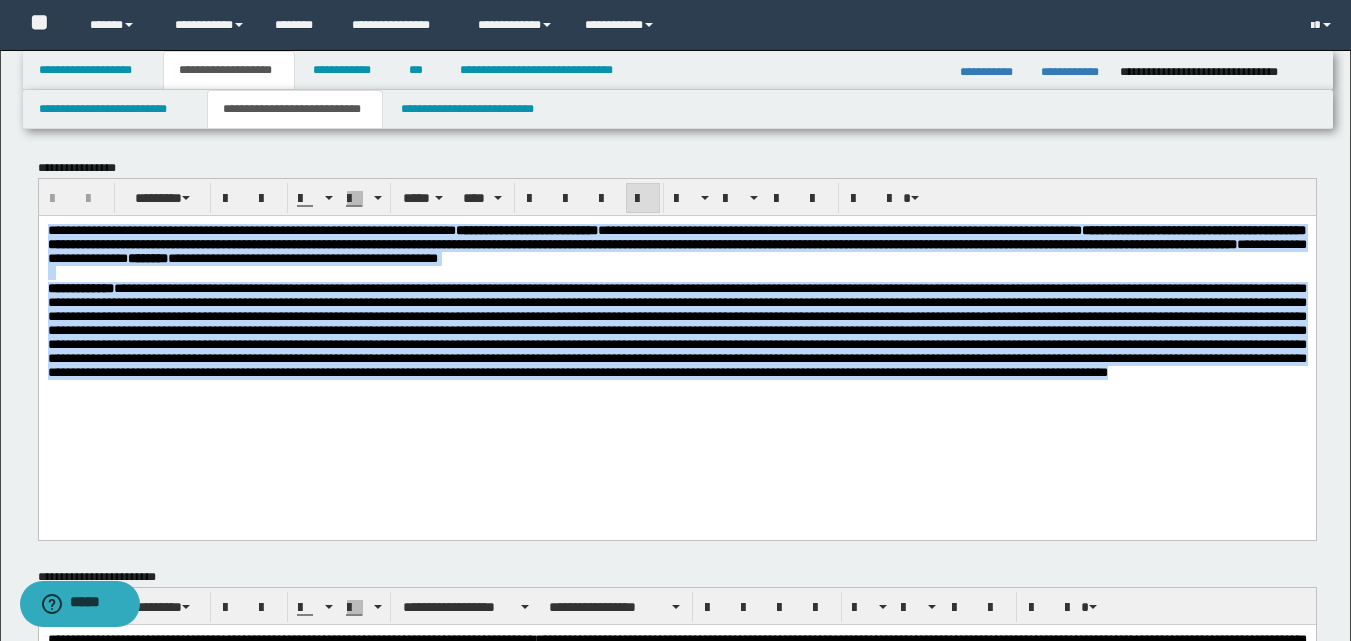 drag, startPoint x: 46, startPoint y: 229, endPoint x: 409, endPoint y: 422, distance: 411.11798 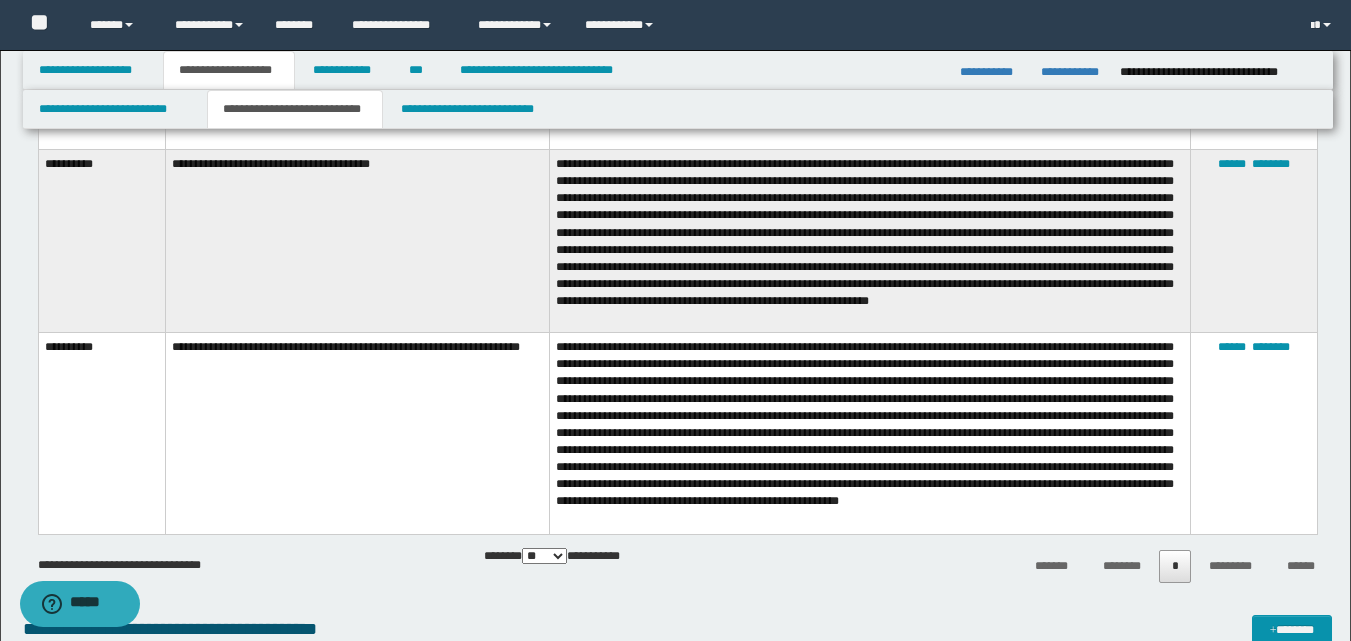 scroll, scrollTop: 2900, scrollLeft: 0, axis: vertical 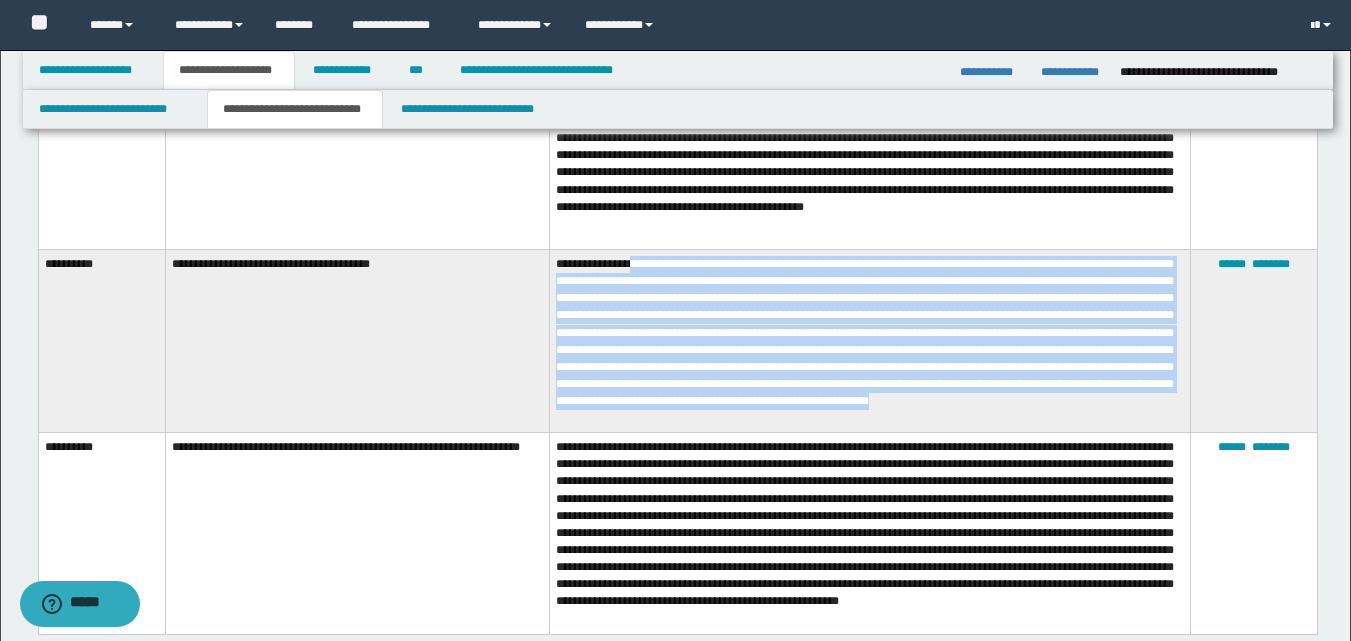 drag, startPoint x: 637, startPoint y: 260, endPoint x: 680, endPoint y: 377, distance: 124.65151 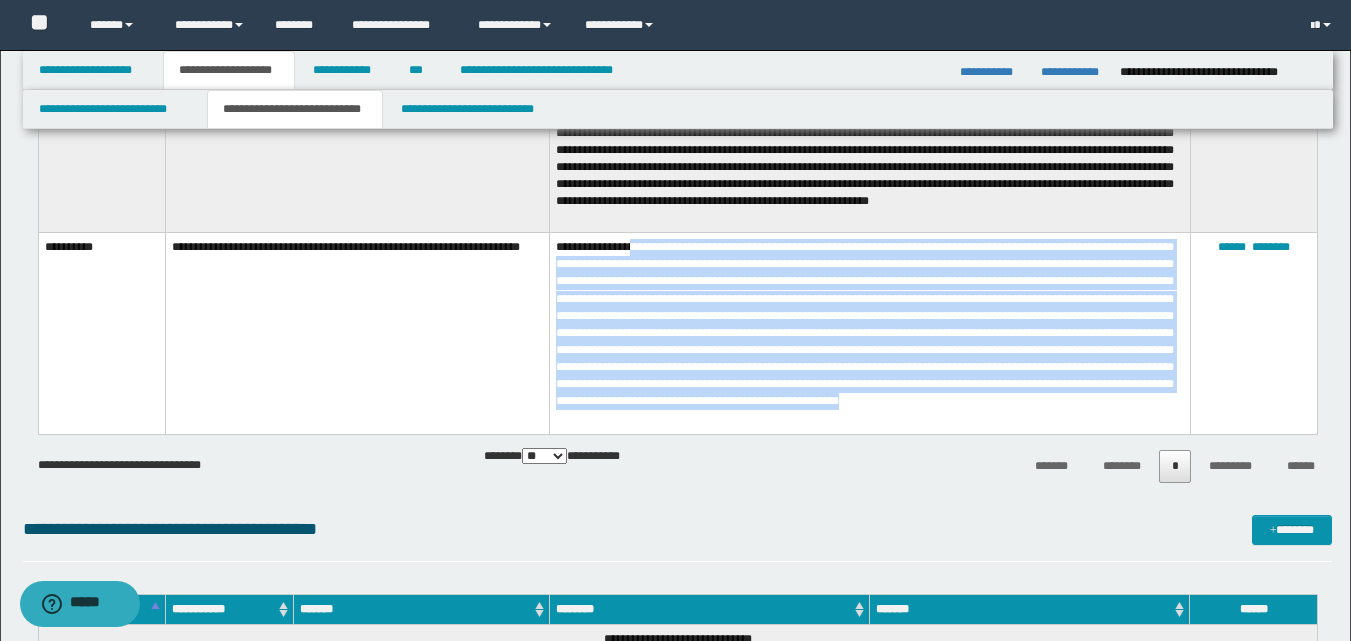 drag, startPoint x: 637, startPoint y: 252, endPoint x: 739, endPoint y: 415, distance: 192.28365 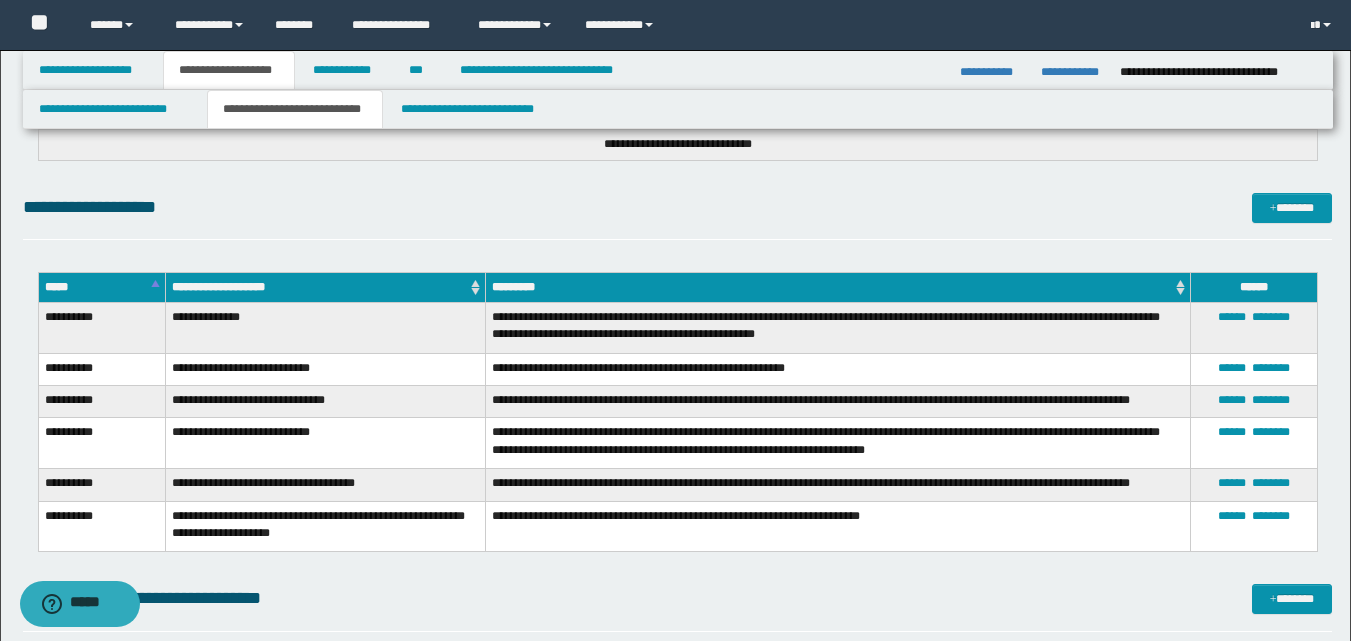 scroll, scrollTop: 3600, scrollLeft: 0, axis: vertical 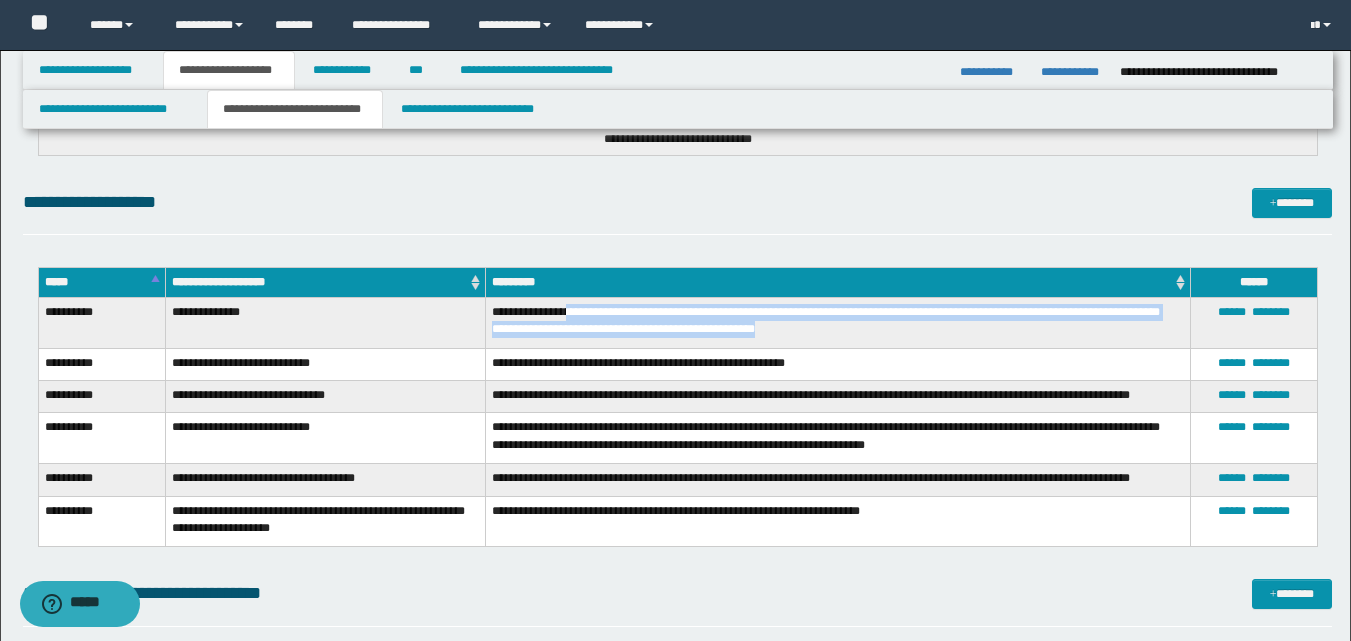 drag, startPoint x: 576, startPoint y: 316, endPoint x: 847, endPoint y: 335, distance: 271.66522 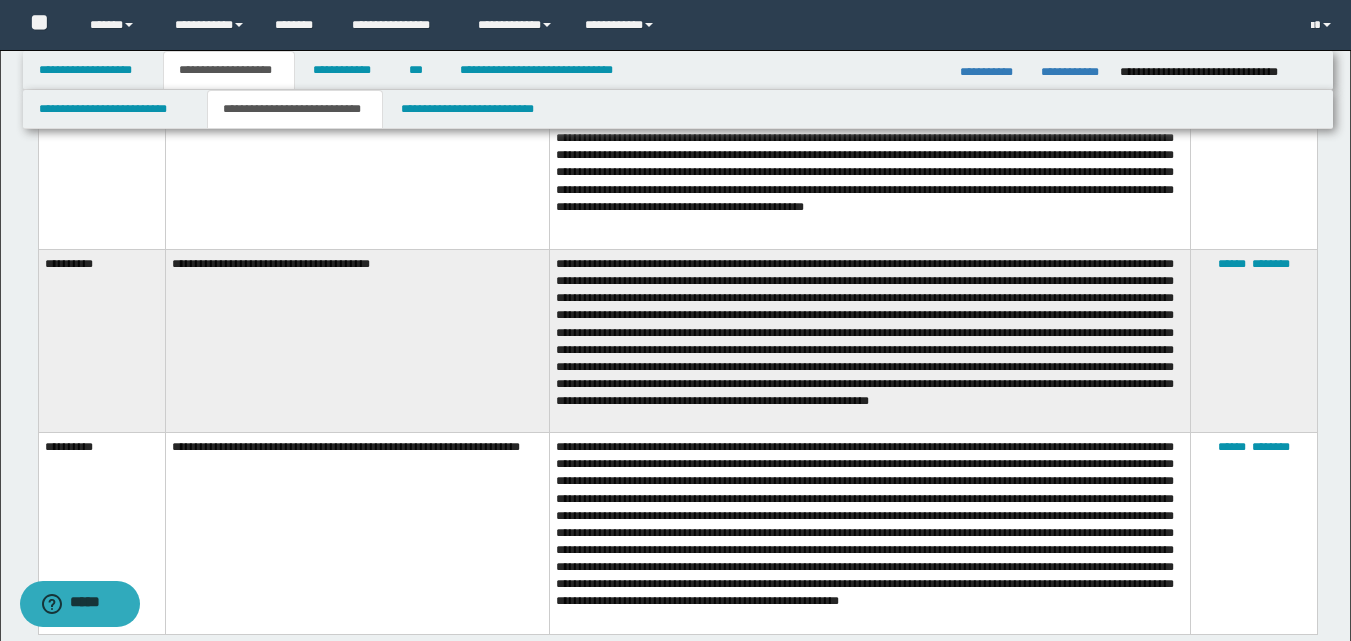 scroll, scrollTop: 3300, scrollLeft: 0, axis: vertical 